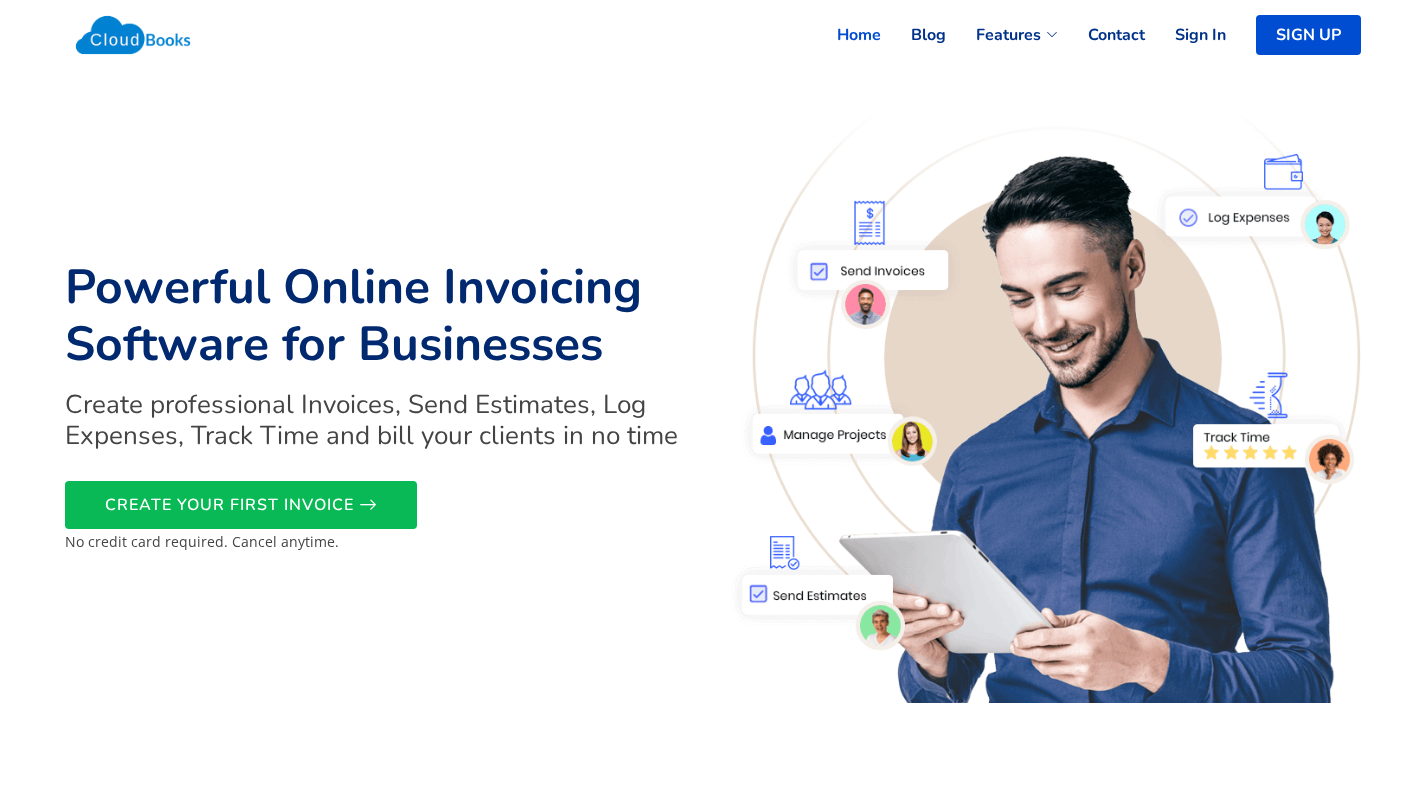 scroll, scrollTop: 0, scrollLeft: 0, axis: both 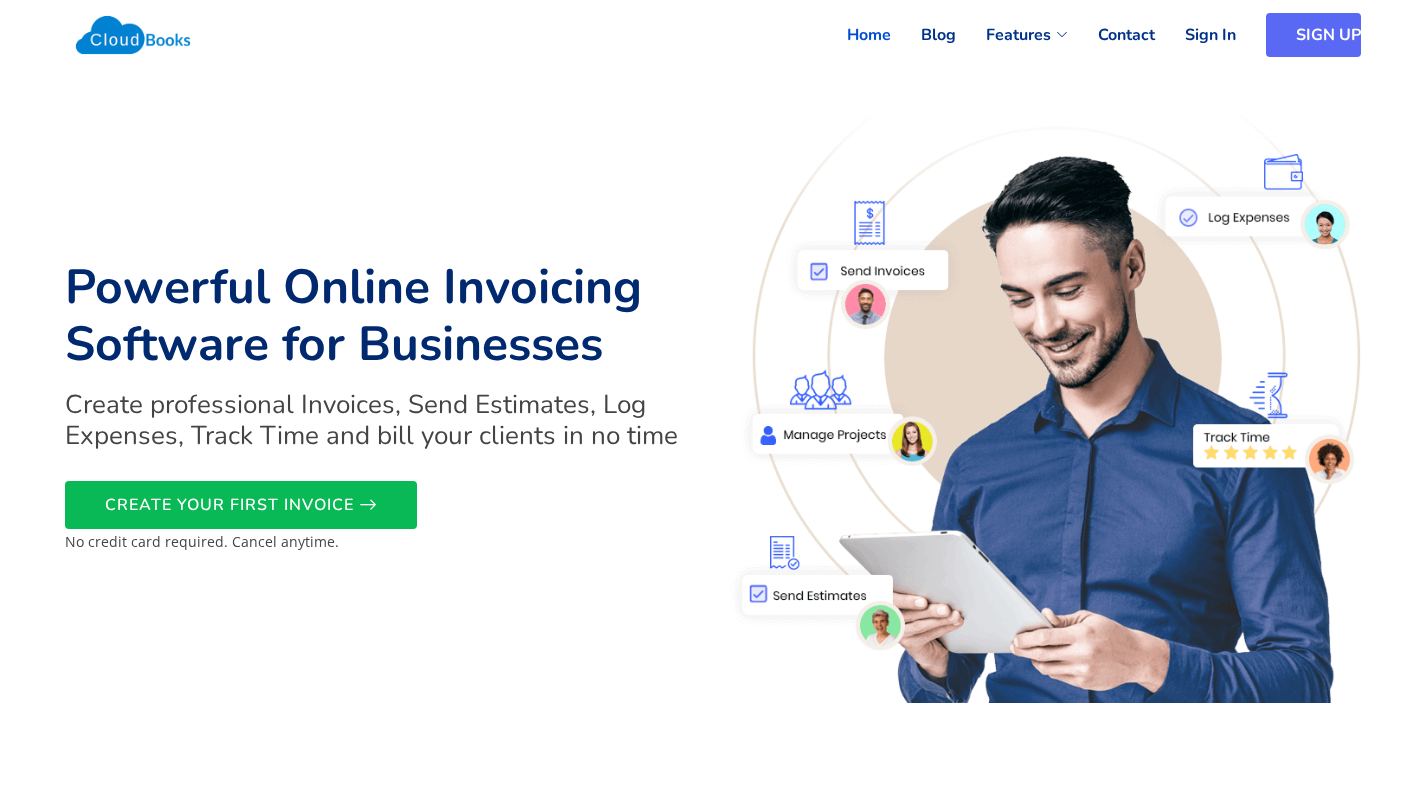 click on "SIGN UP" at bounding box center (1313, 35) 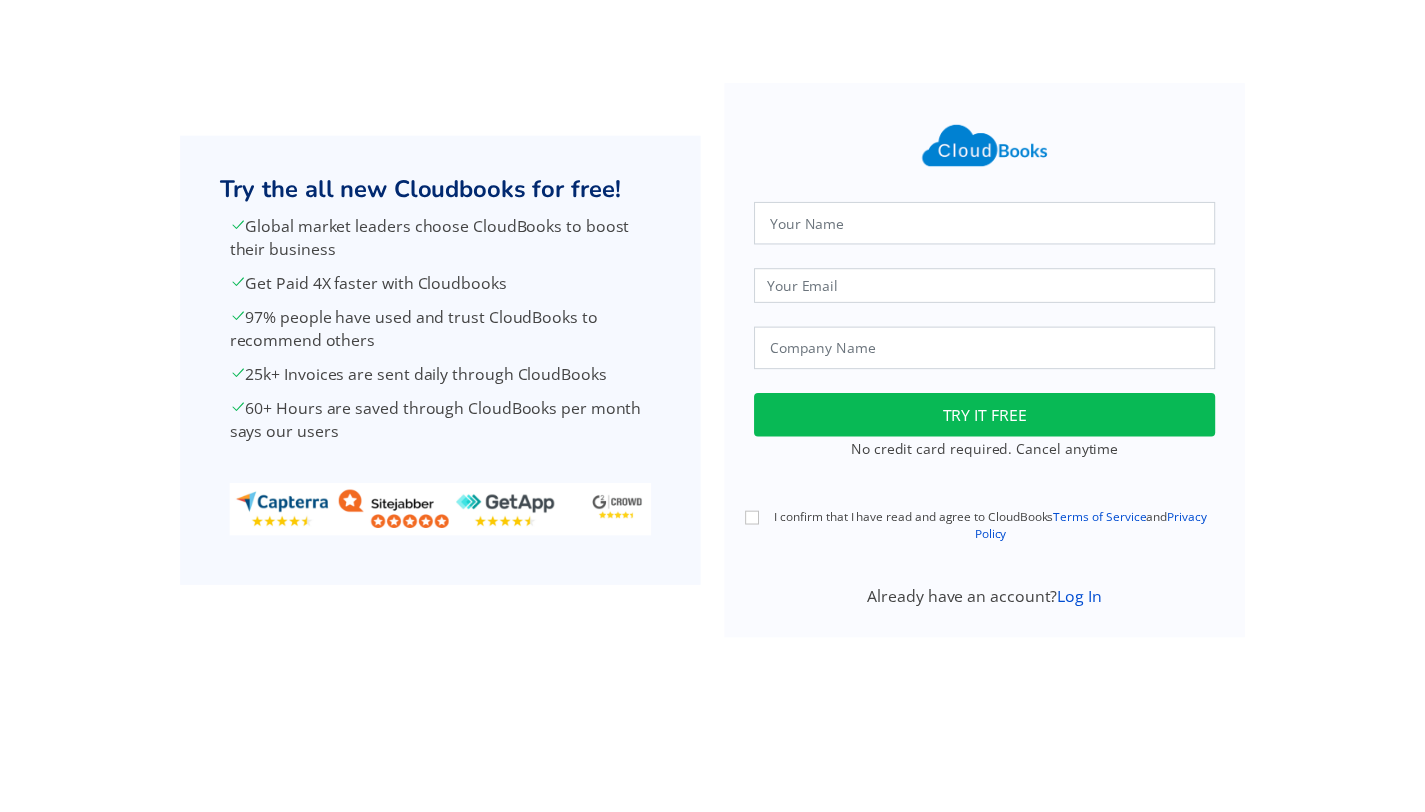scroll, scrollTop: 0, scrollLeft: 0, axis: both 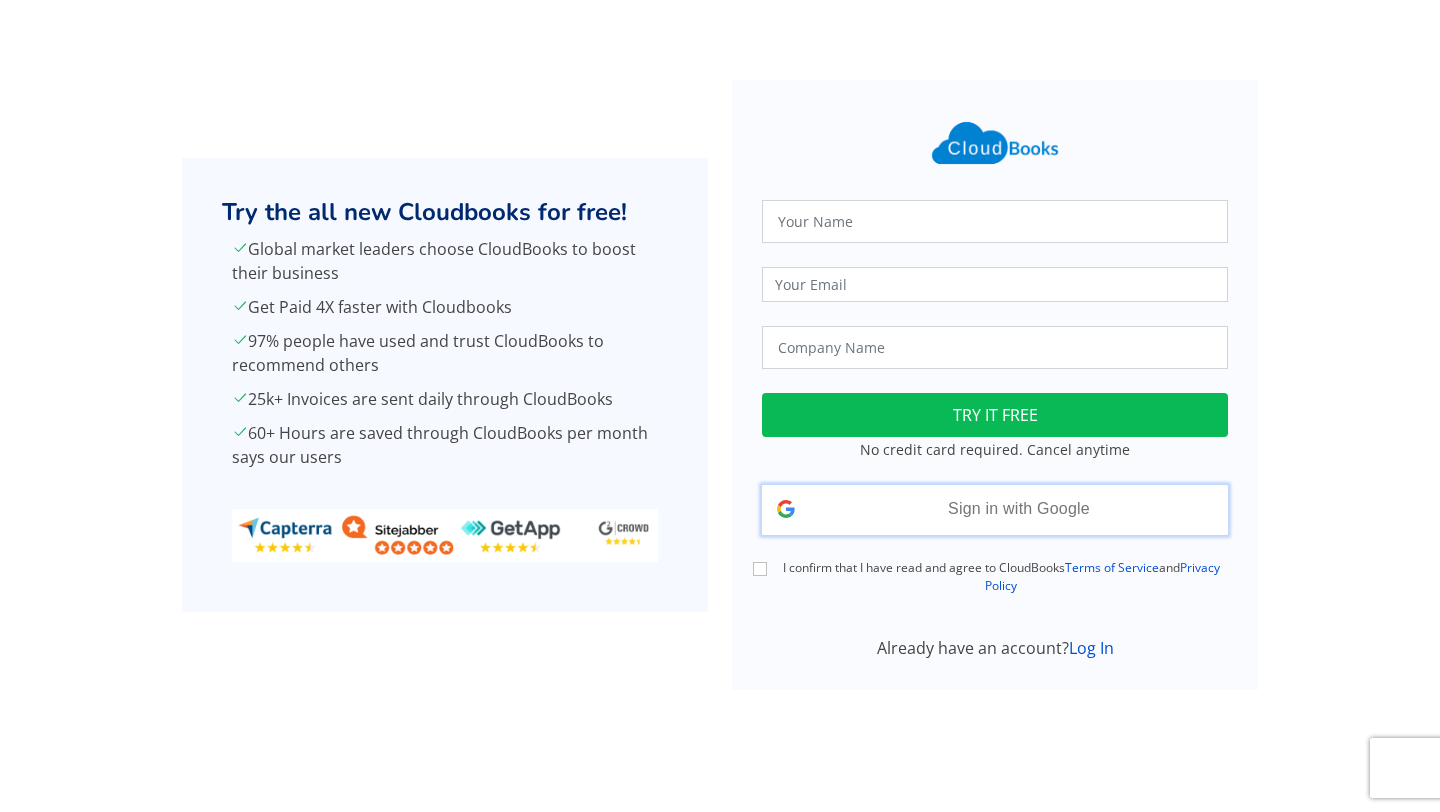 click on "Sign in with Google" at bounding box center [1019, 508] 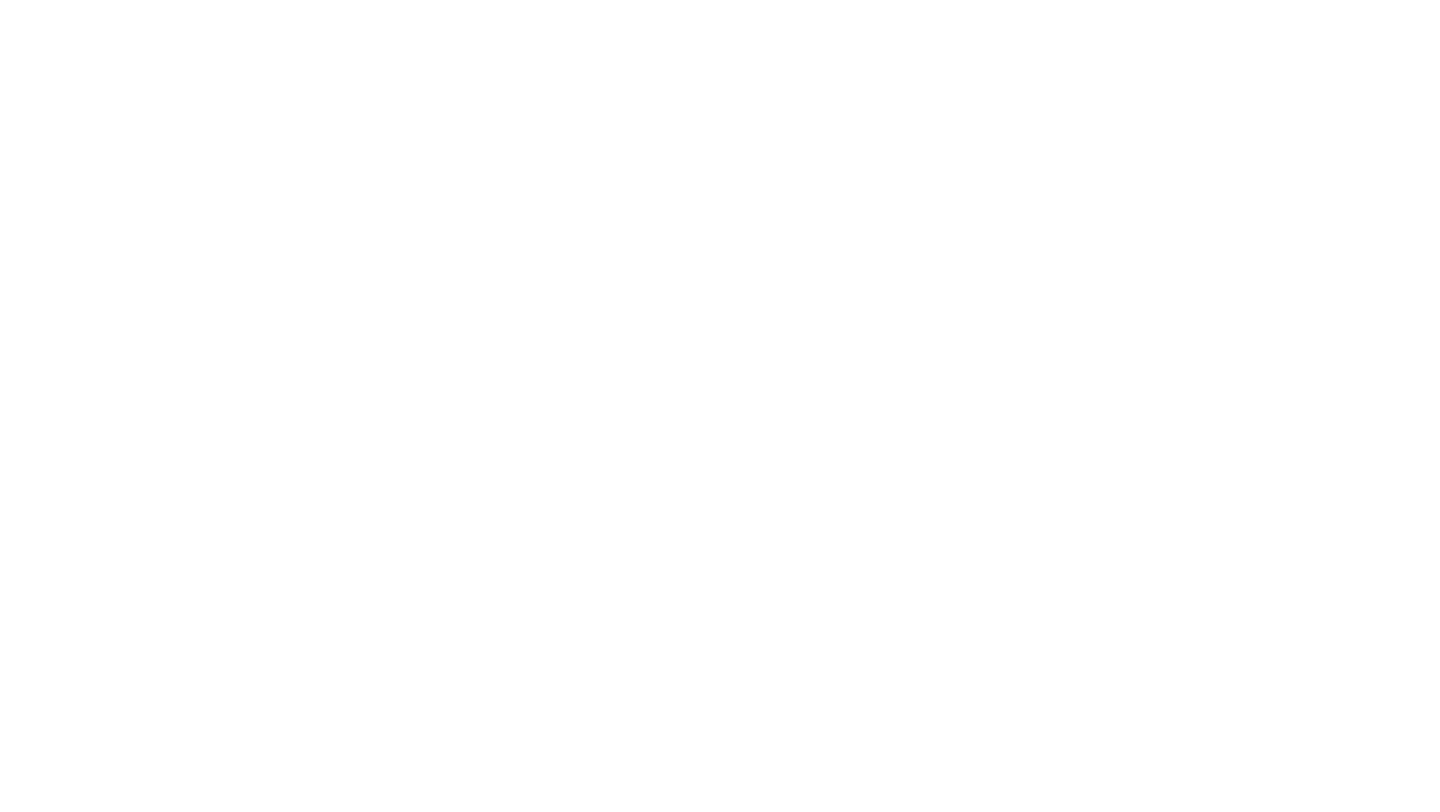 scroll, scrollTop: 0, scrollLeft: 0, axis: both 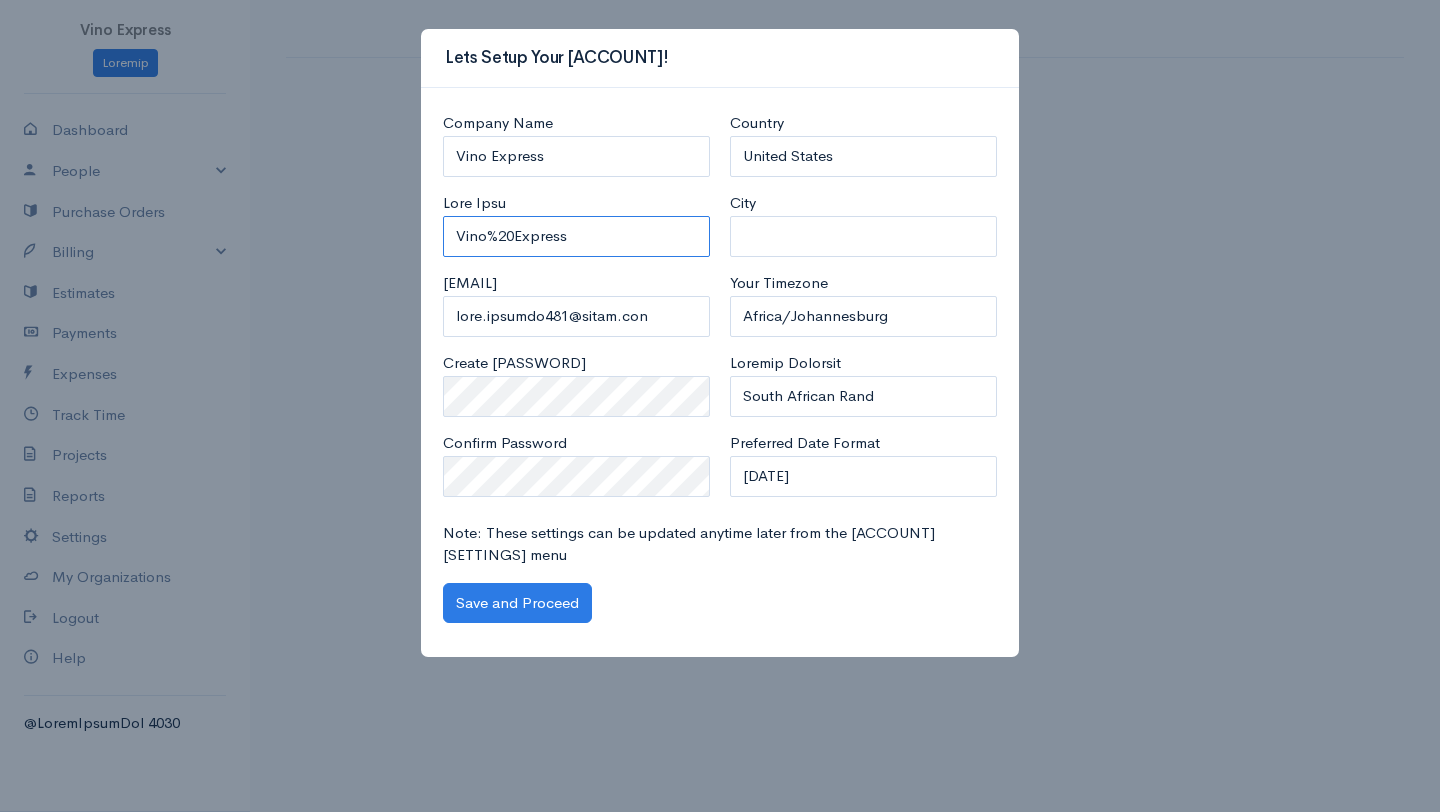 click on "Vino%20Express" at bounding box center (576, 236) 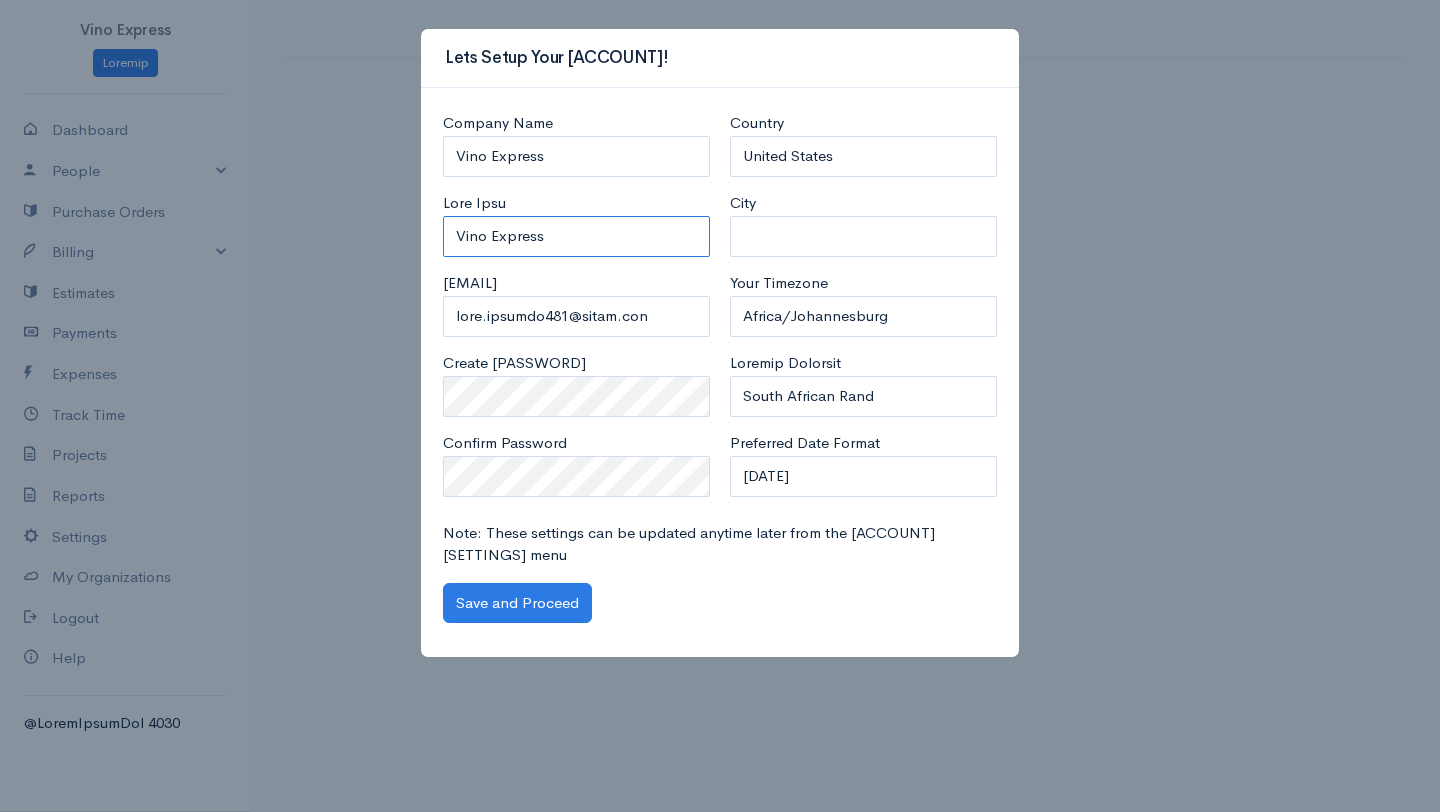 type on "Vino Express" 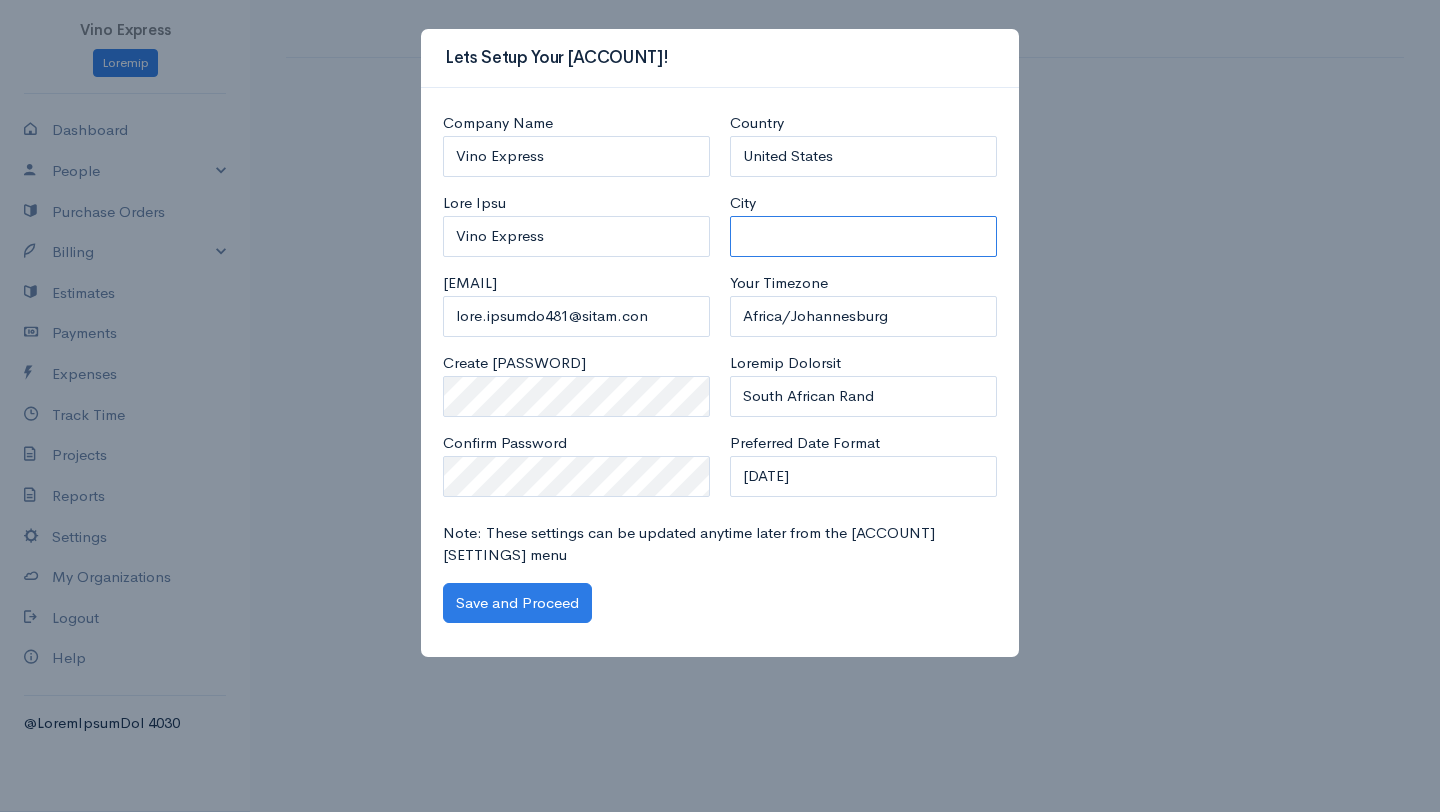 click on "City" at bounding box center (863, 236) 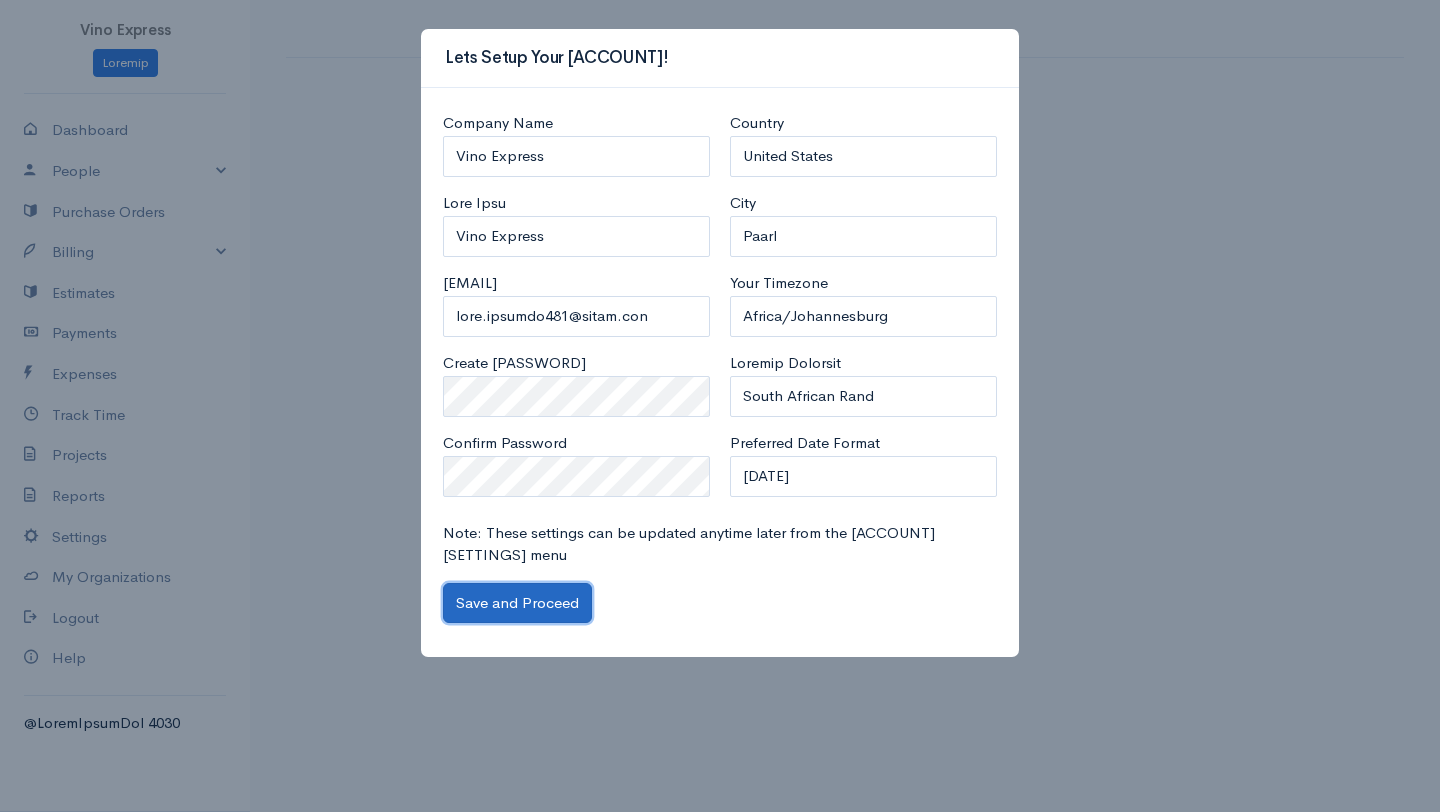 click on "Save and Proceed" at bounding box center [517, 603] 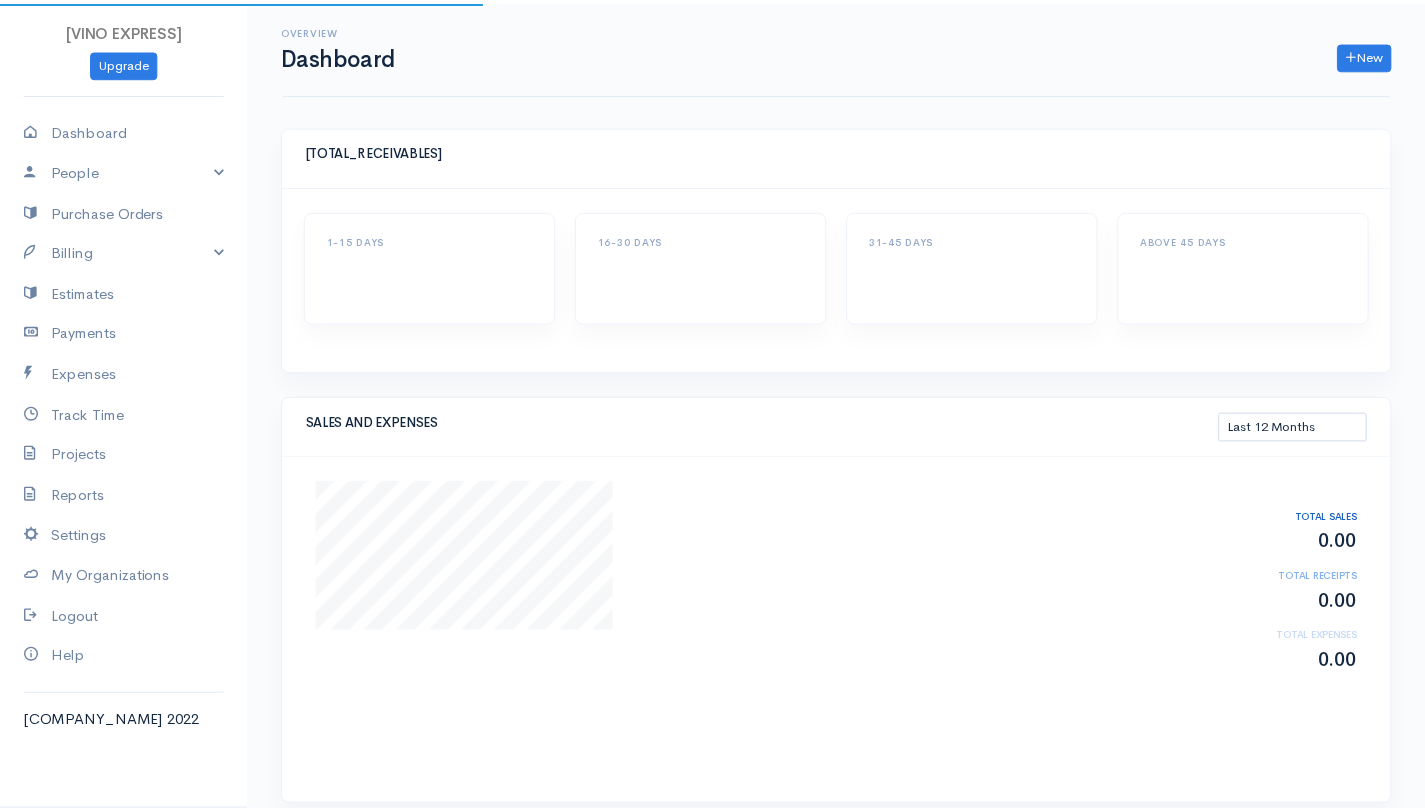 scroll, scrollTop: 0, scrollLeft: 0, axis: both 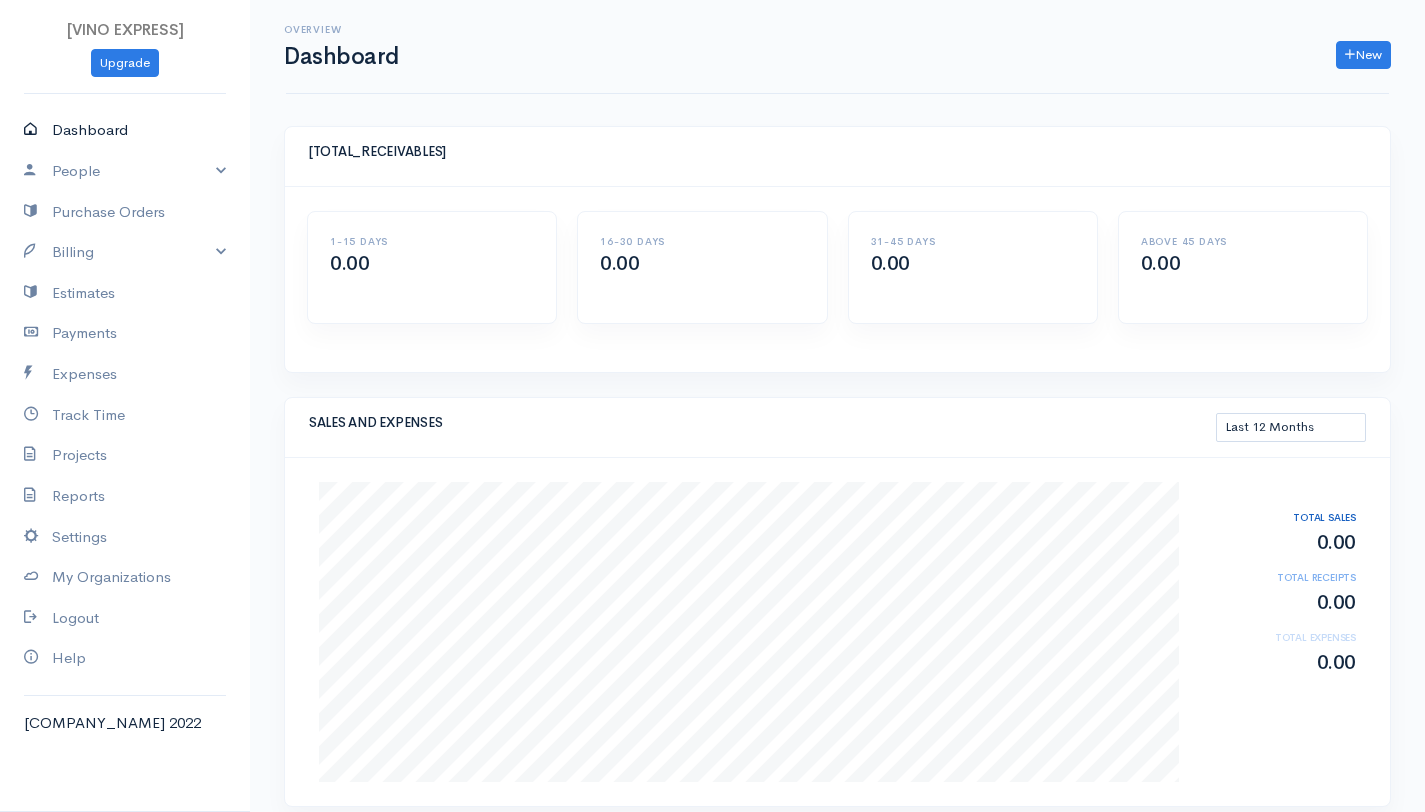 click on "Dashboard" at bounding box center [125, 130] 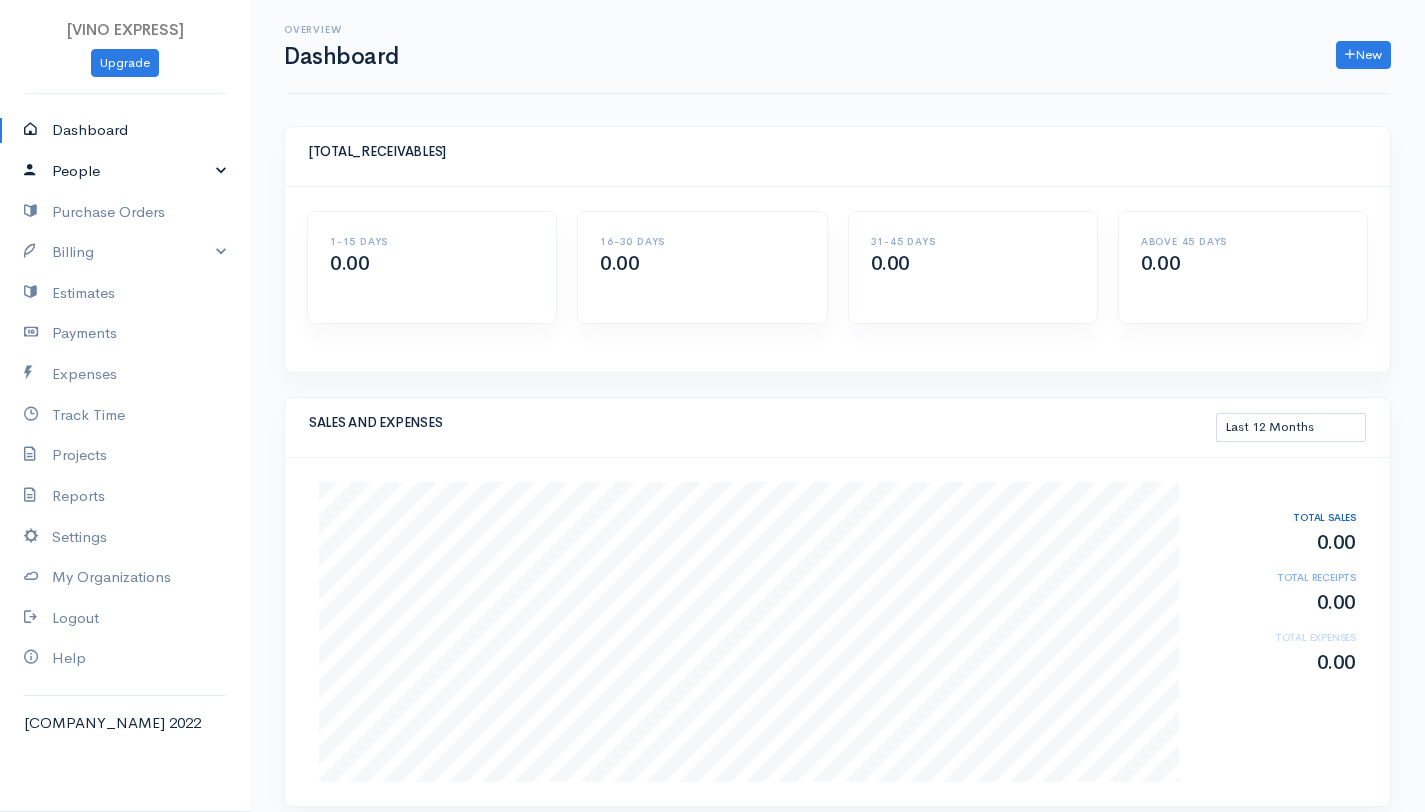 click on "People" at bounding box center (125, 171) 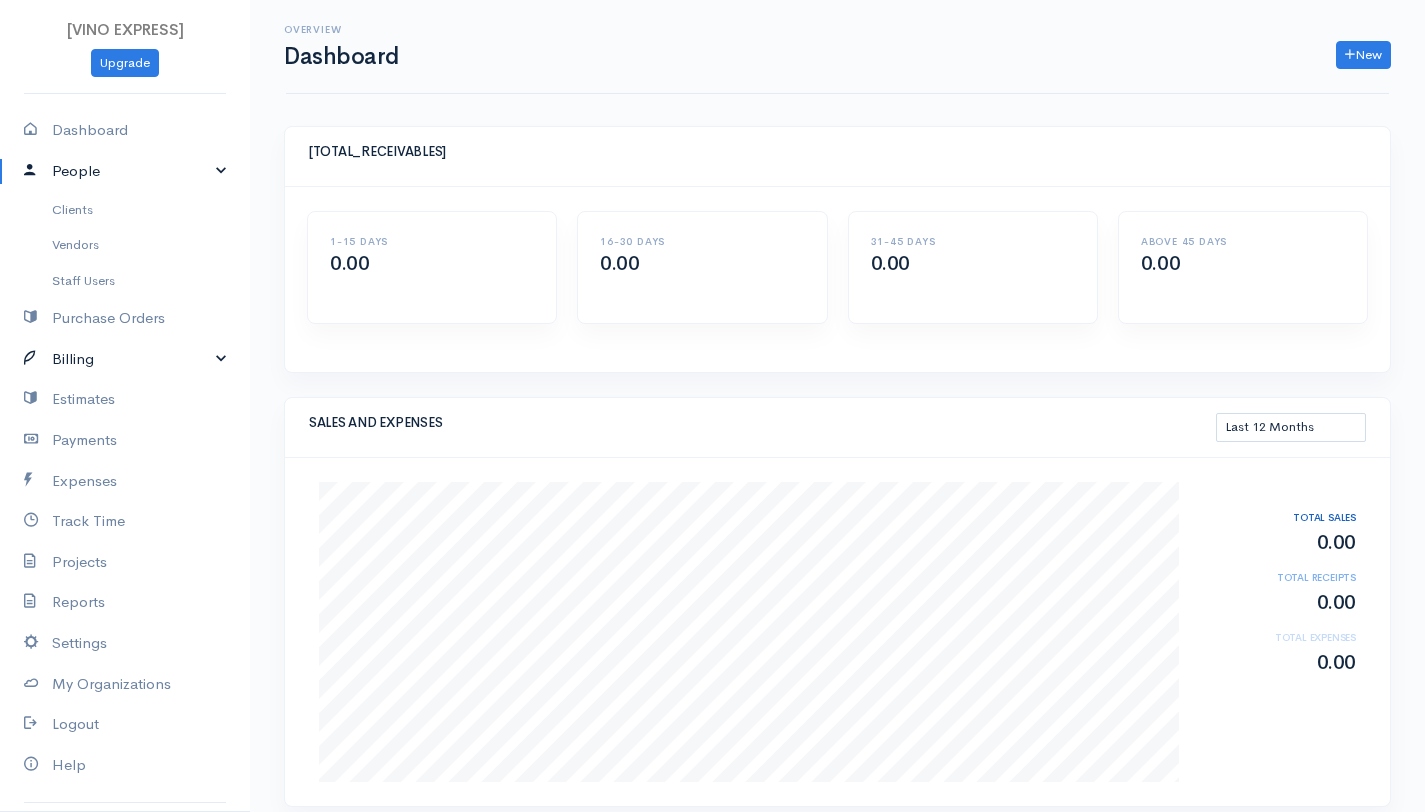 click on "Billing" at bounding box center [125, 359] 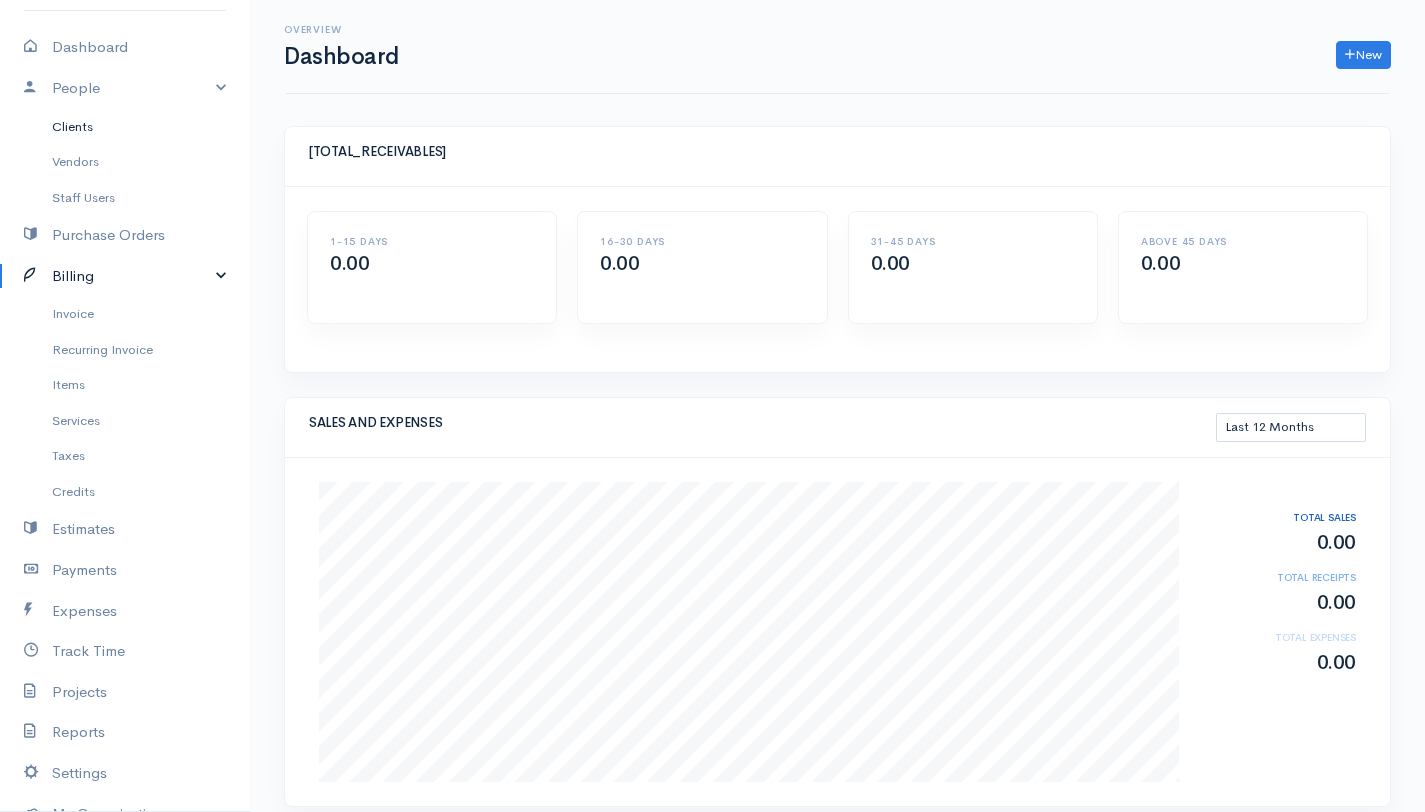 scroll, scrollTop: 255, scrollLeft: 0, axis: vertical 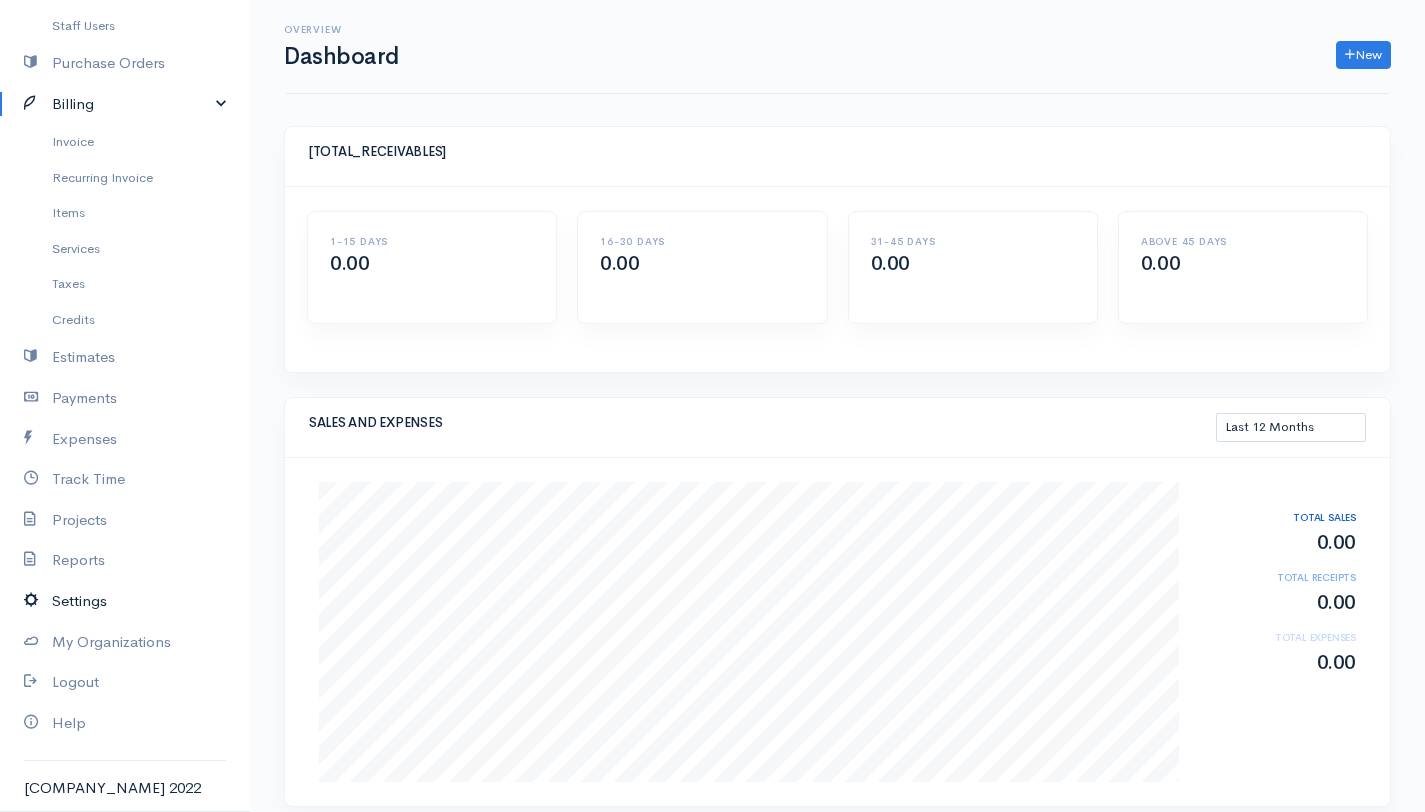 click on "Settings" at bounding box center (125, 601) 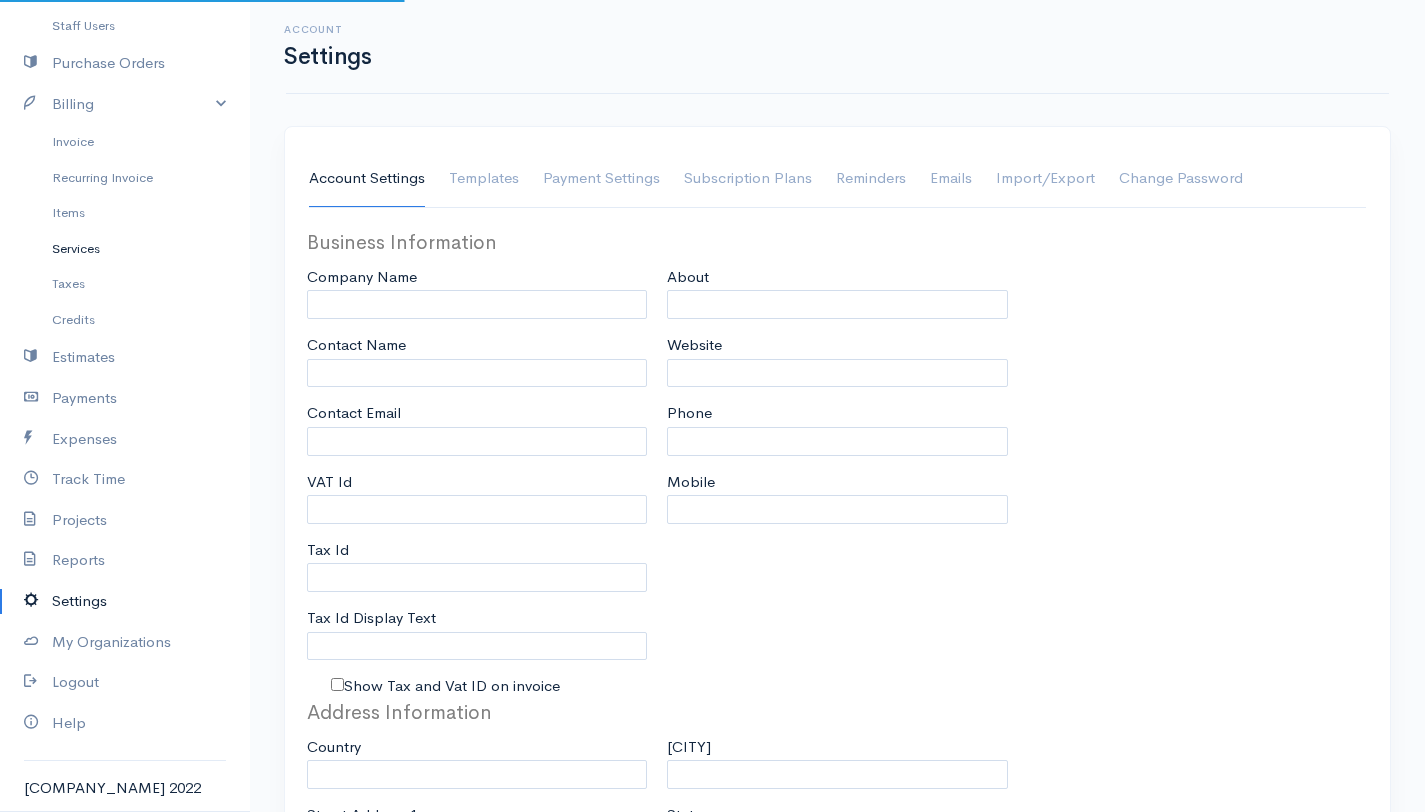 type on "[VINO EXPRESS]" 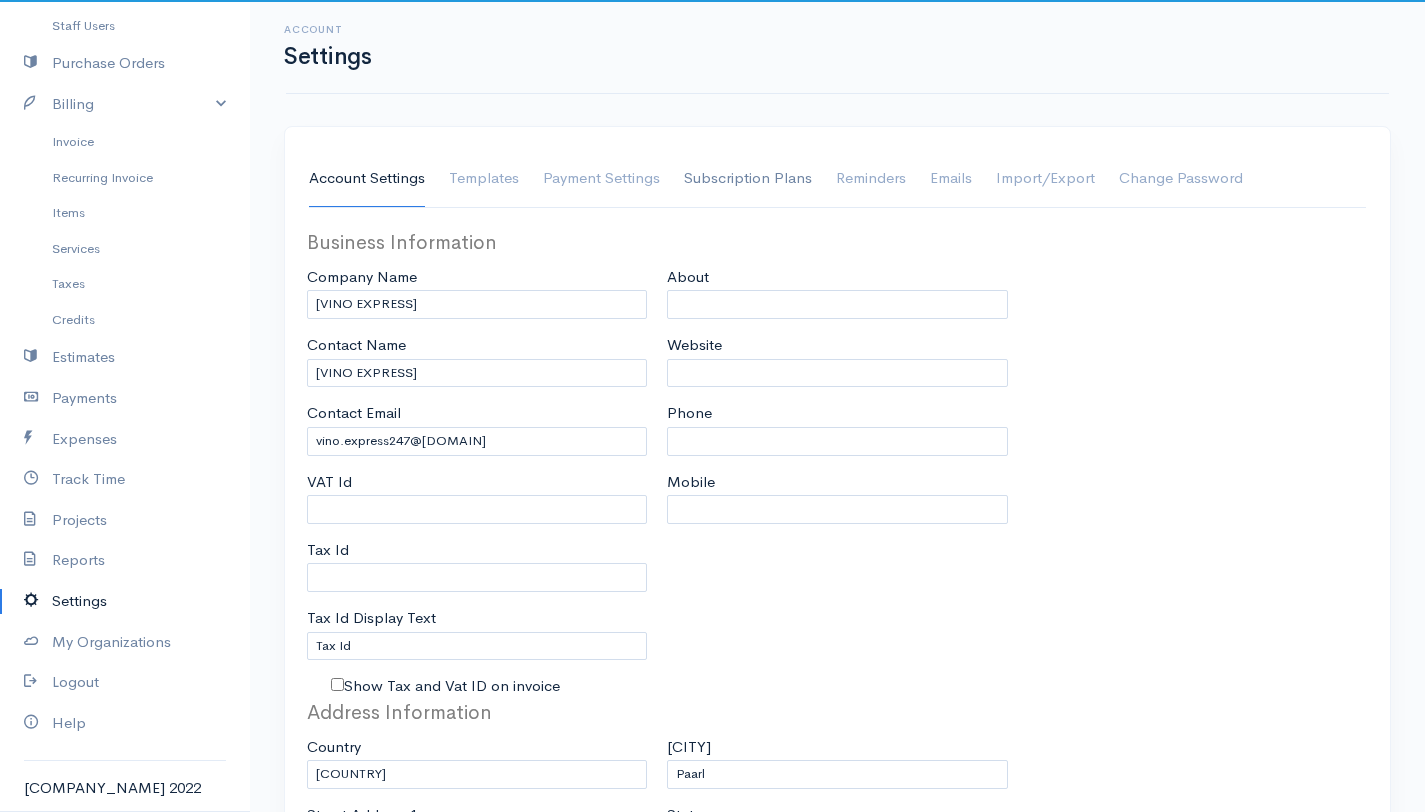 click on "Subscription Plans" at bounding box center [748, 179] 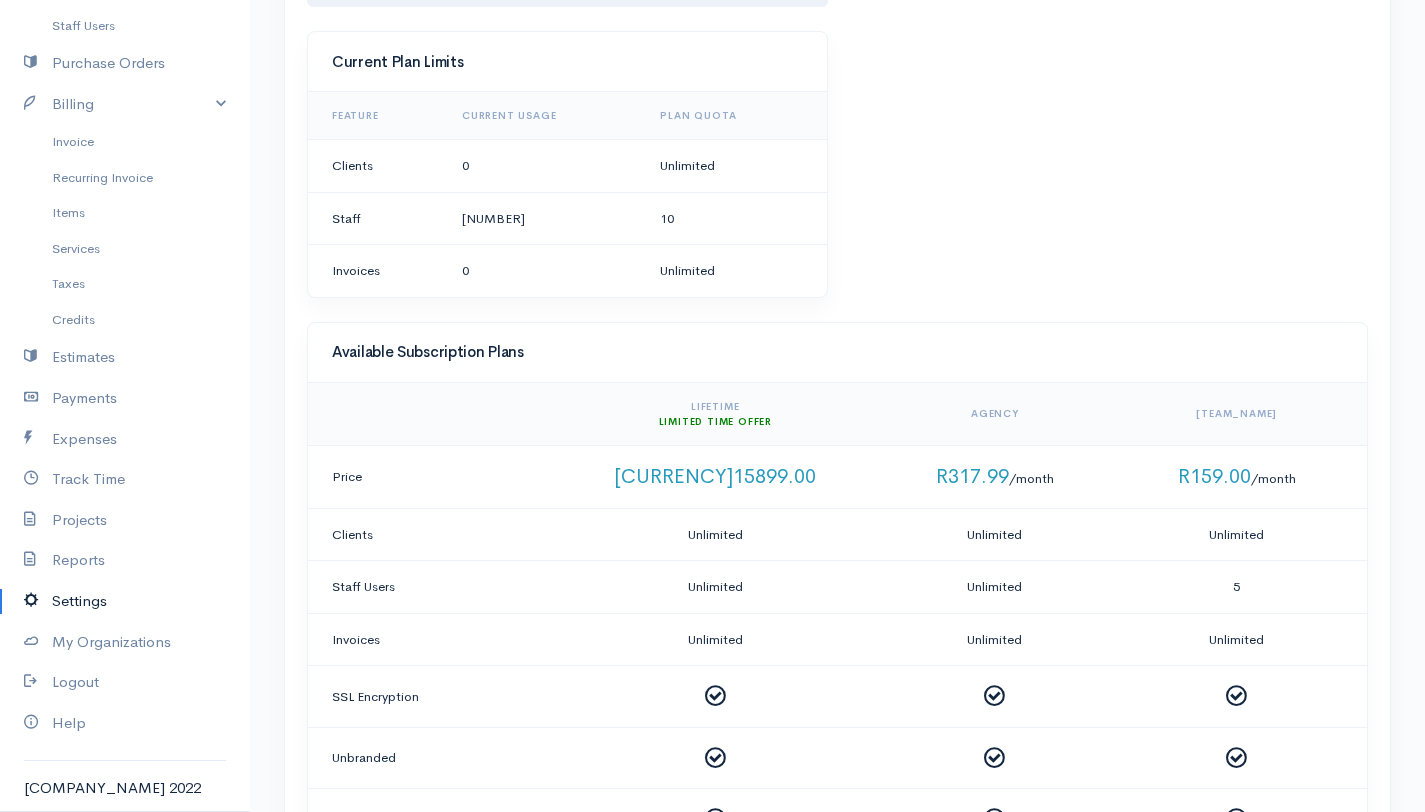 scroll, scrollTop: 199, scrollLeft: 0, axis: vertical 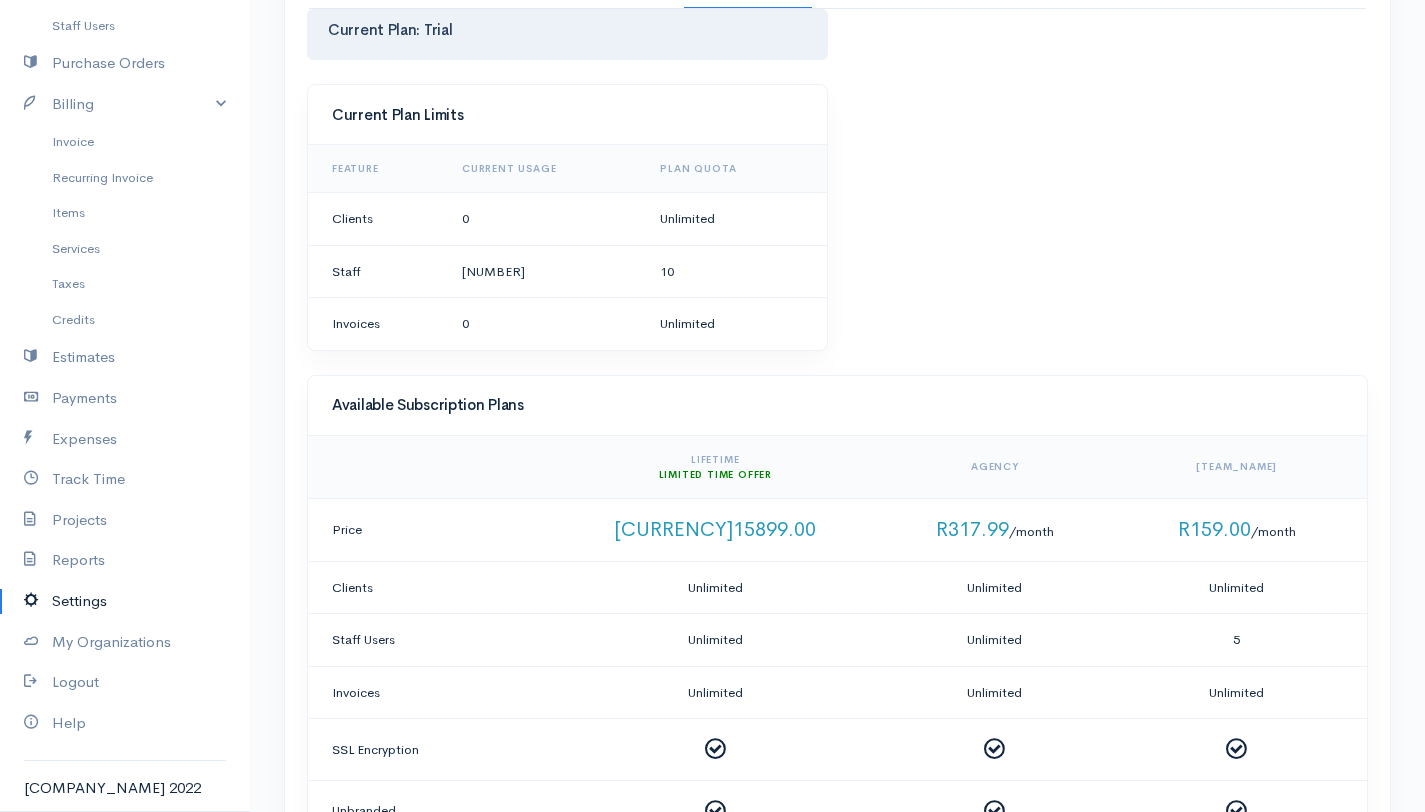 click on "[TEAM_NAME]" at bounding box center [1241, 467] 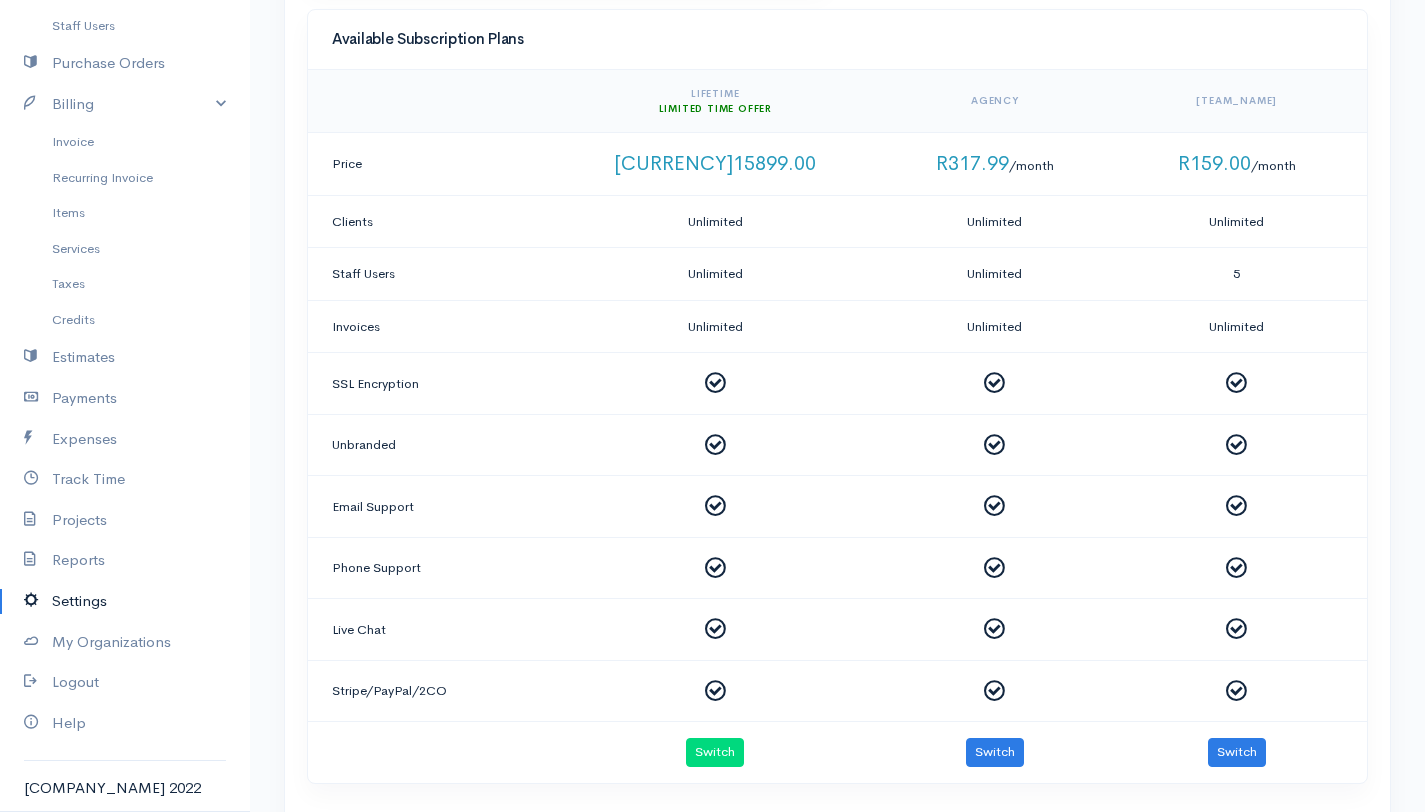 scroll, scrollTop: 594, scrollLeft: 0, axis: vertical 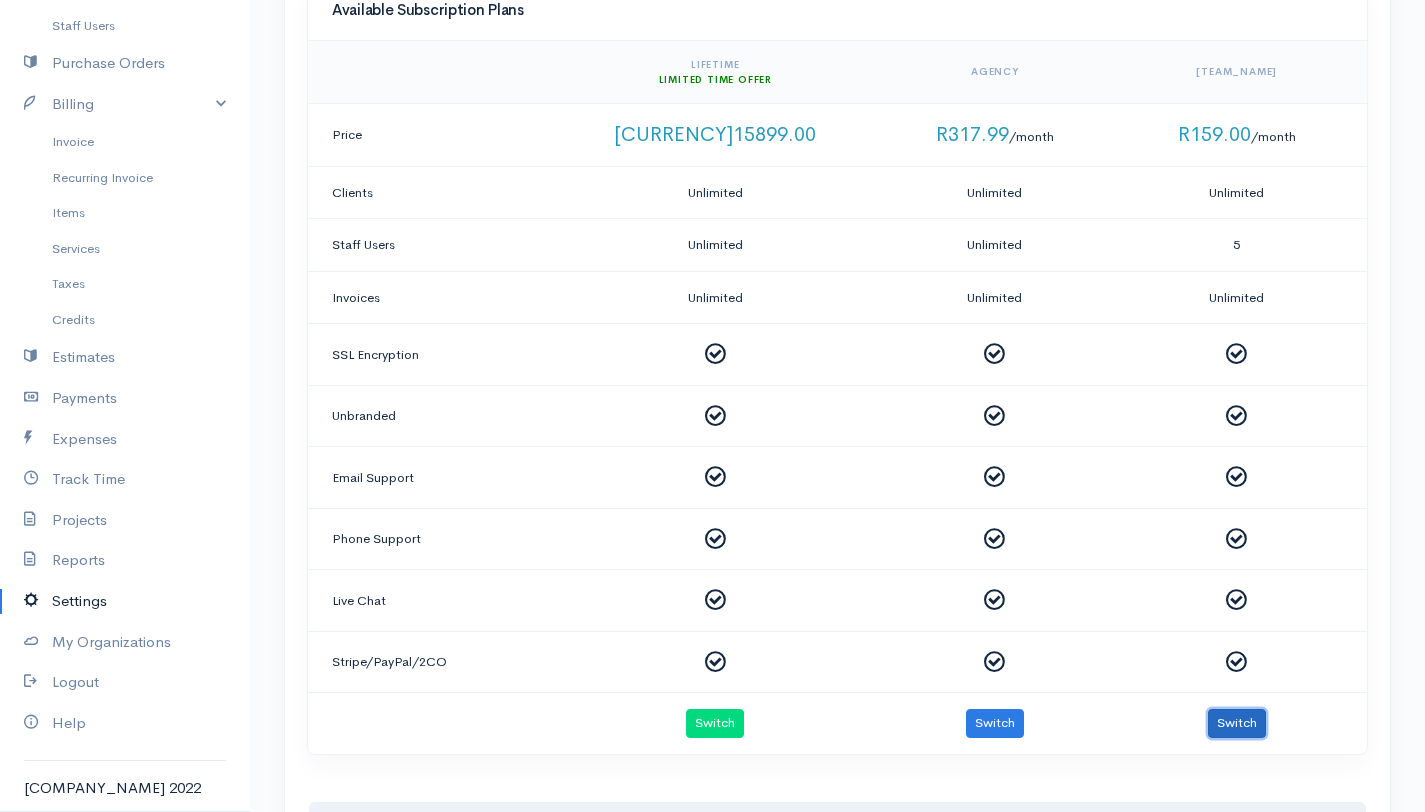 click on "Switch" at bounding box center [1237, 723] 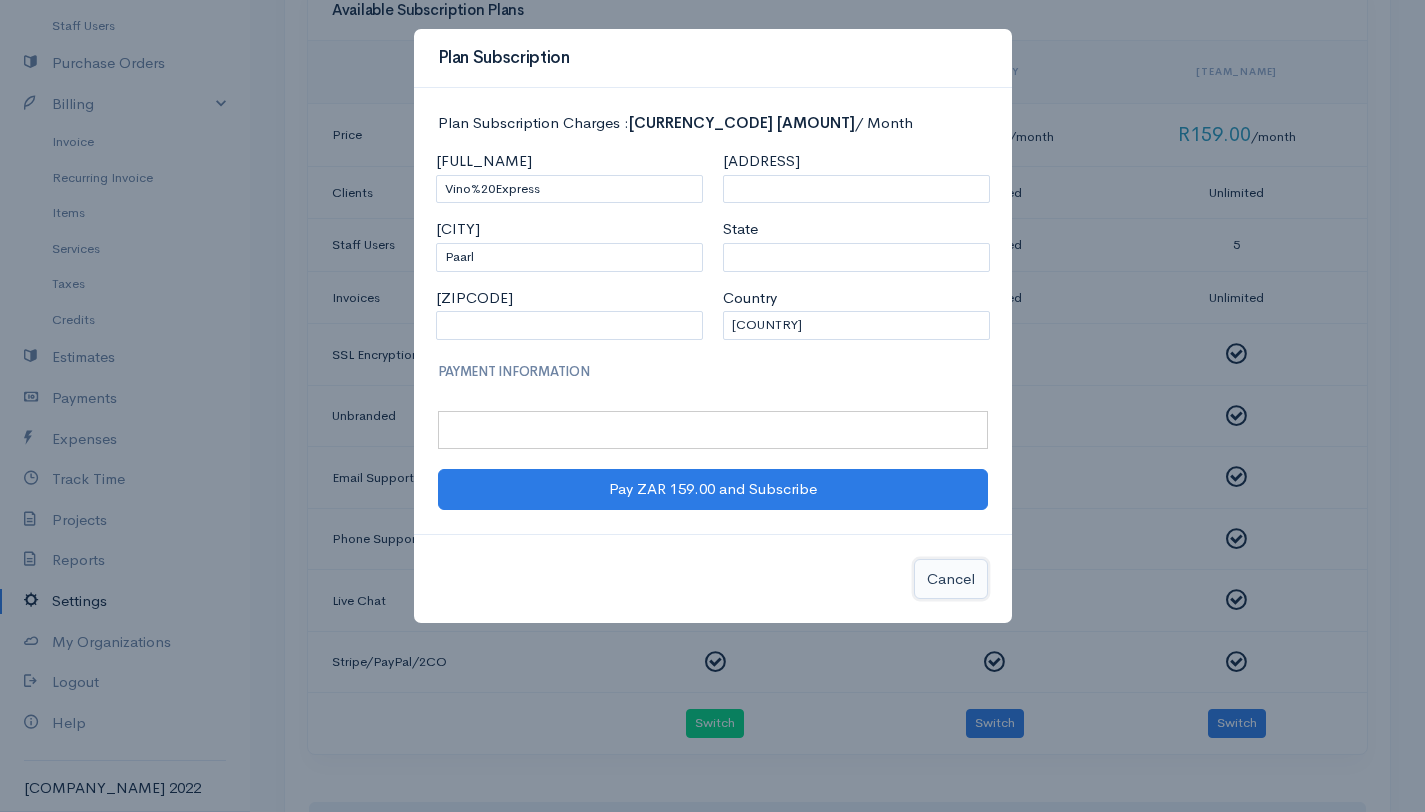 click on "Cancel" at bounding box center [951, 579] 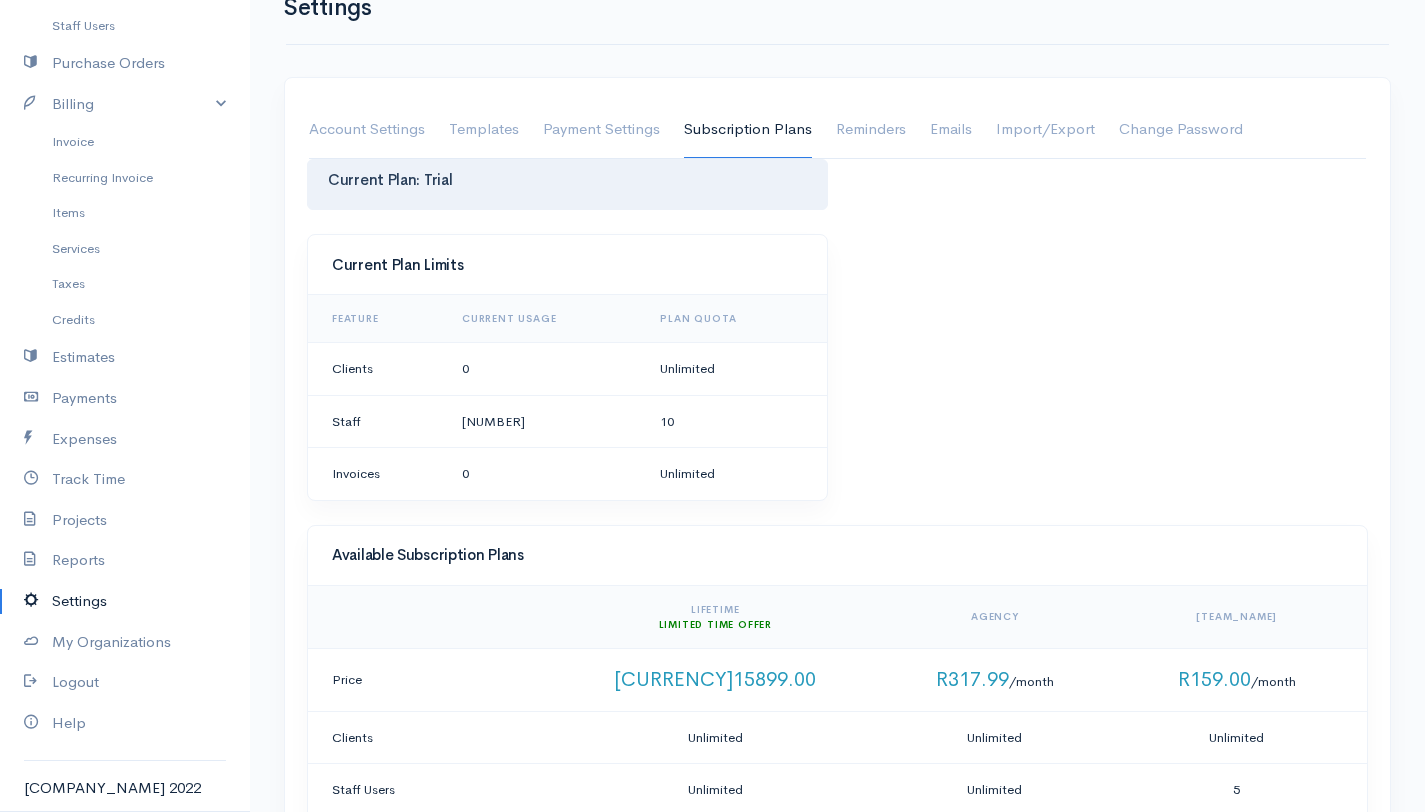 scroll, scrollTop: 0, scrollLeft: 0, axis: both 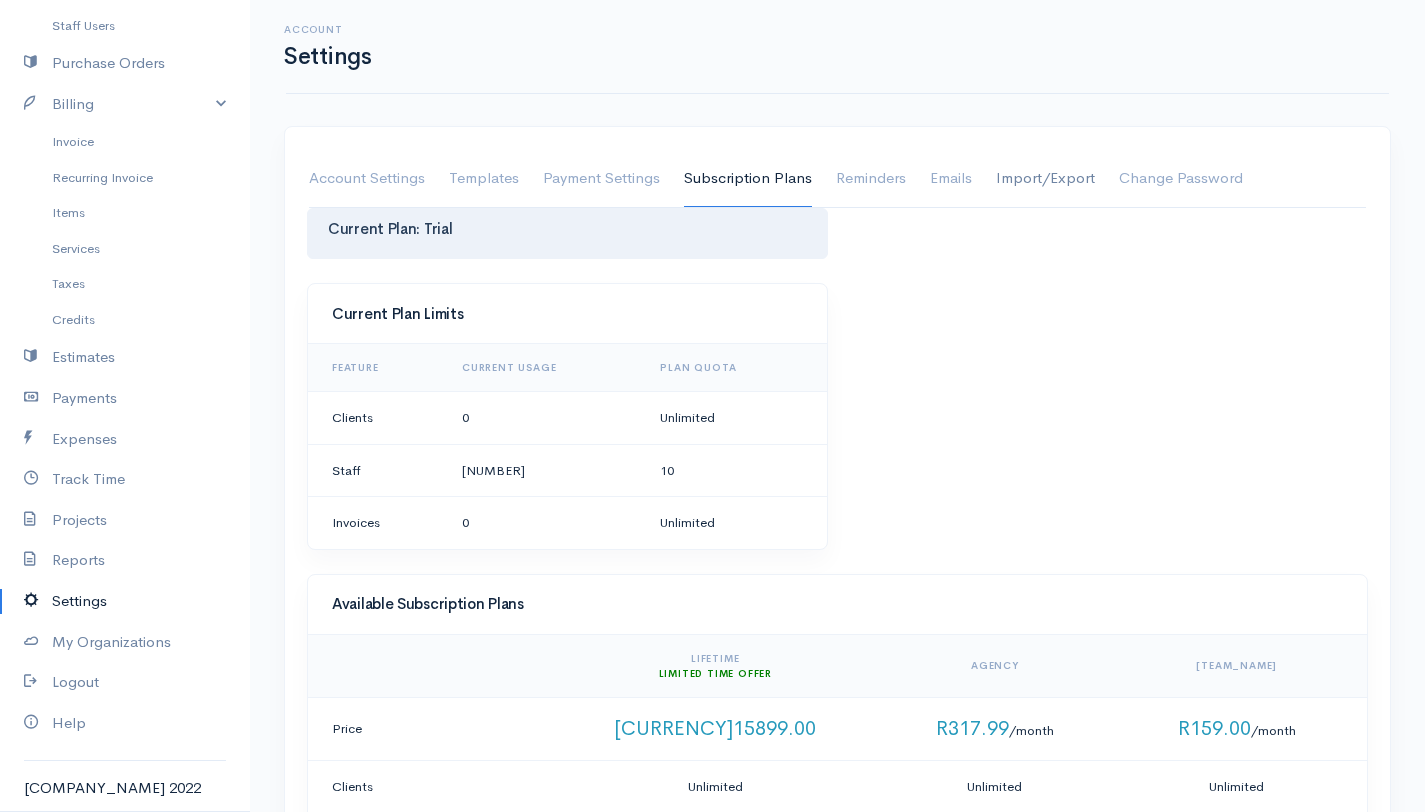 click on "Import/Export" at bounding box center [1045, 179] 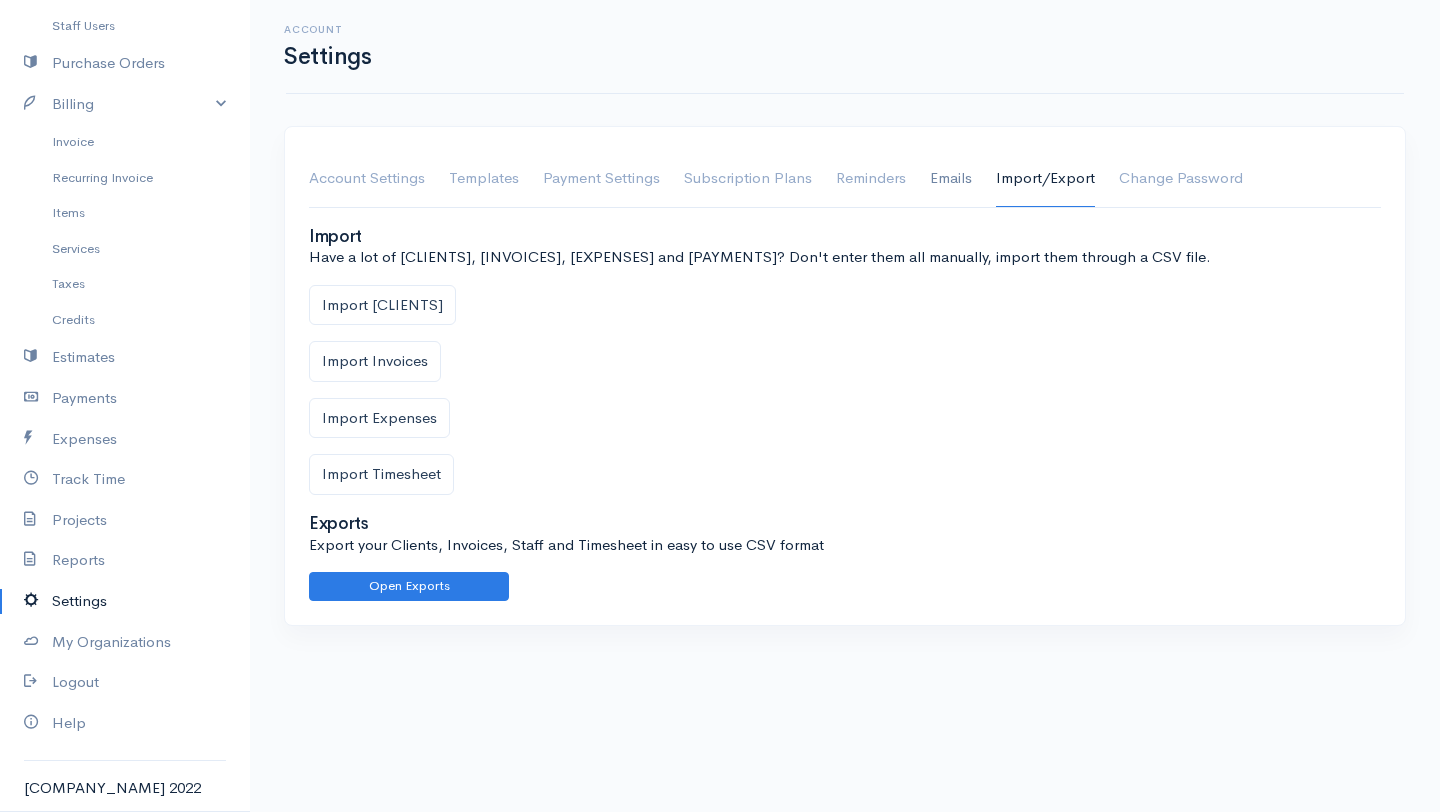click on "Emails" at bounding box center [951, 179] 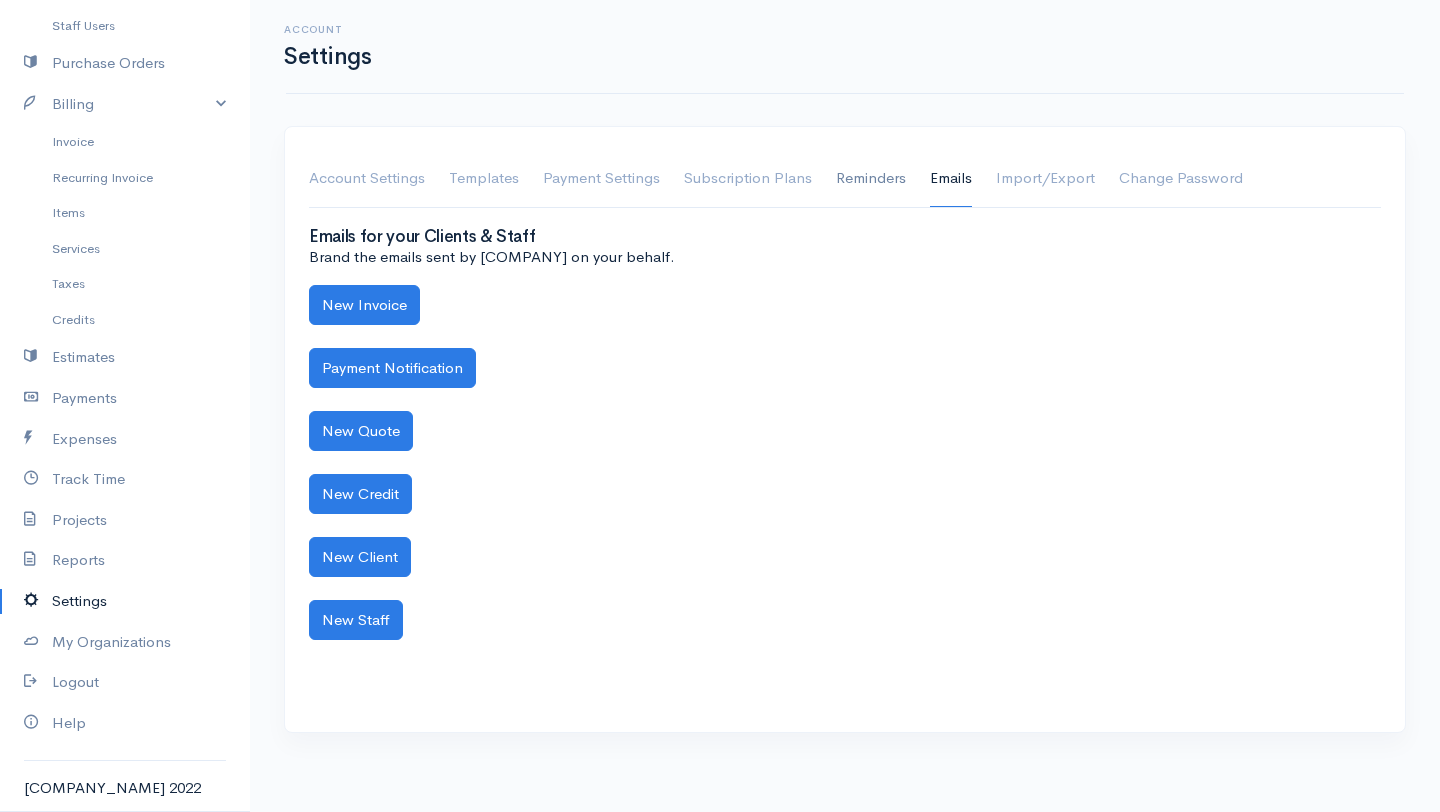 click on "Reminders" at bounding box center [871, 179] 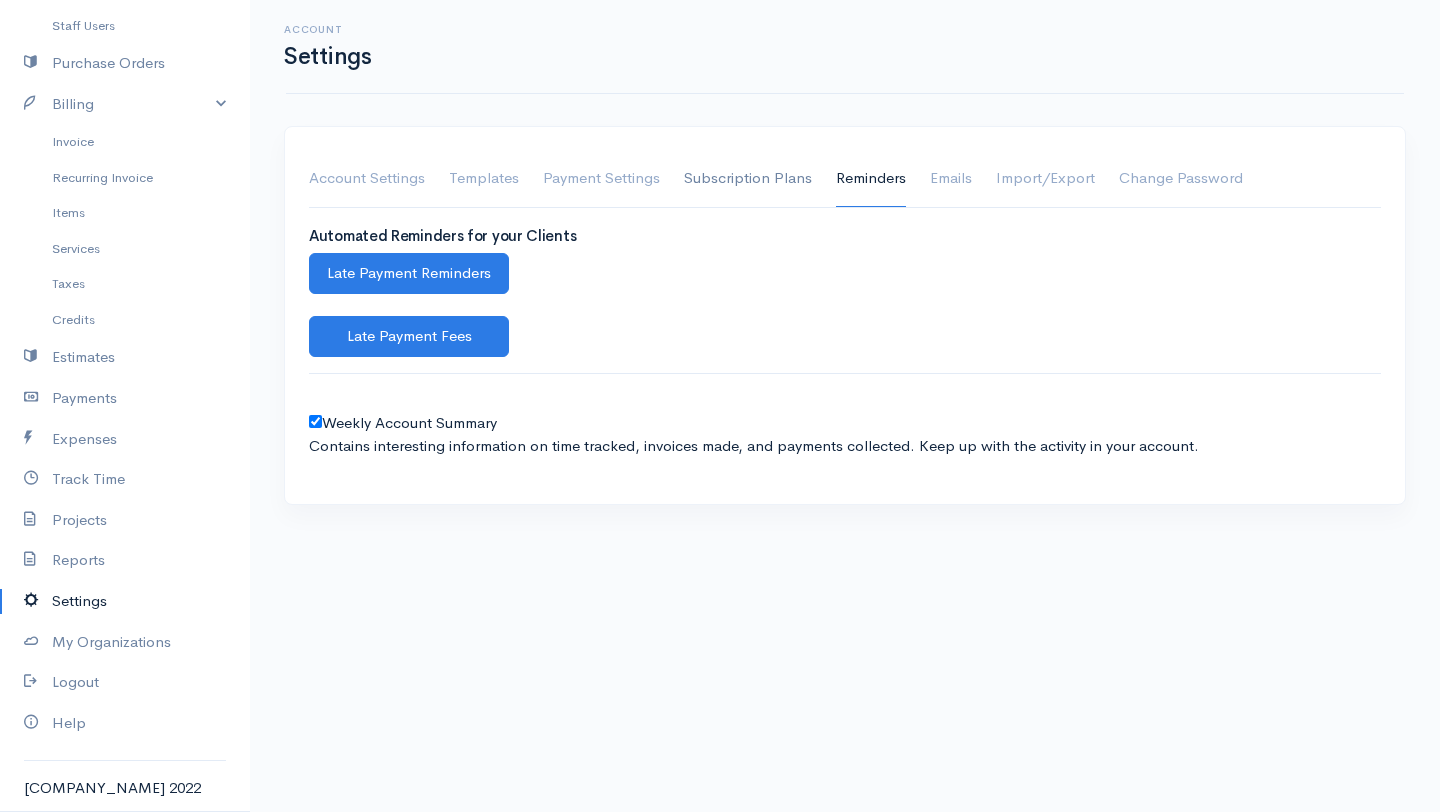 click on "Subscription Plans" at bounding box center (748, 179) 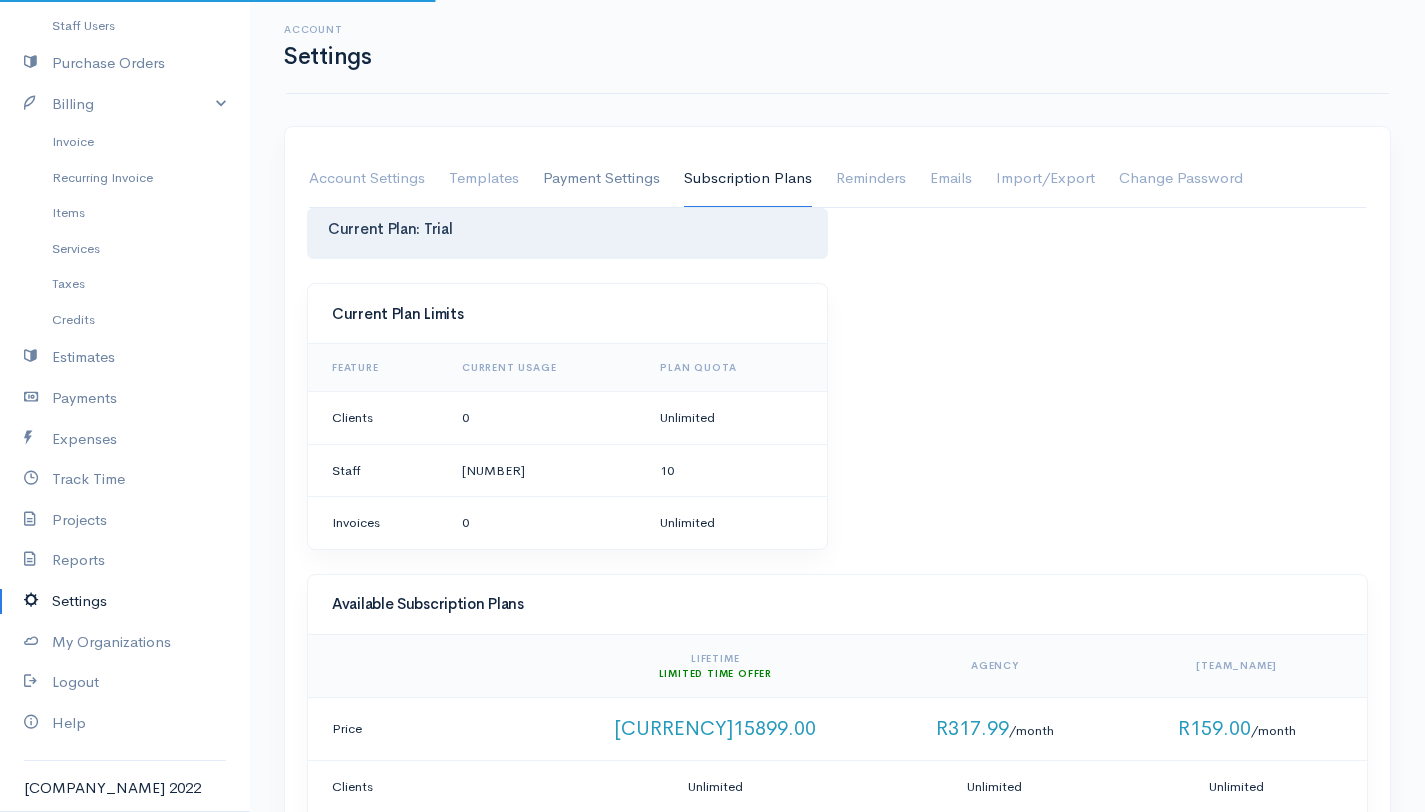 click on "Payment Settings" at bounding box center (601, 179) 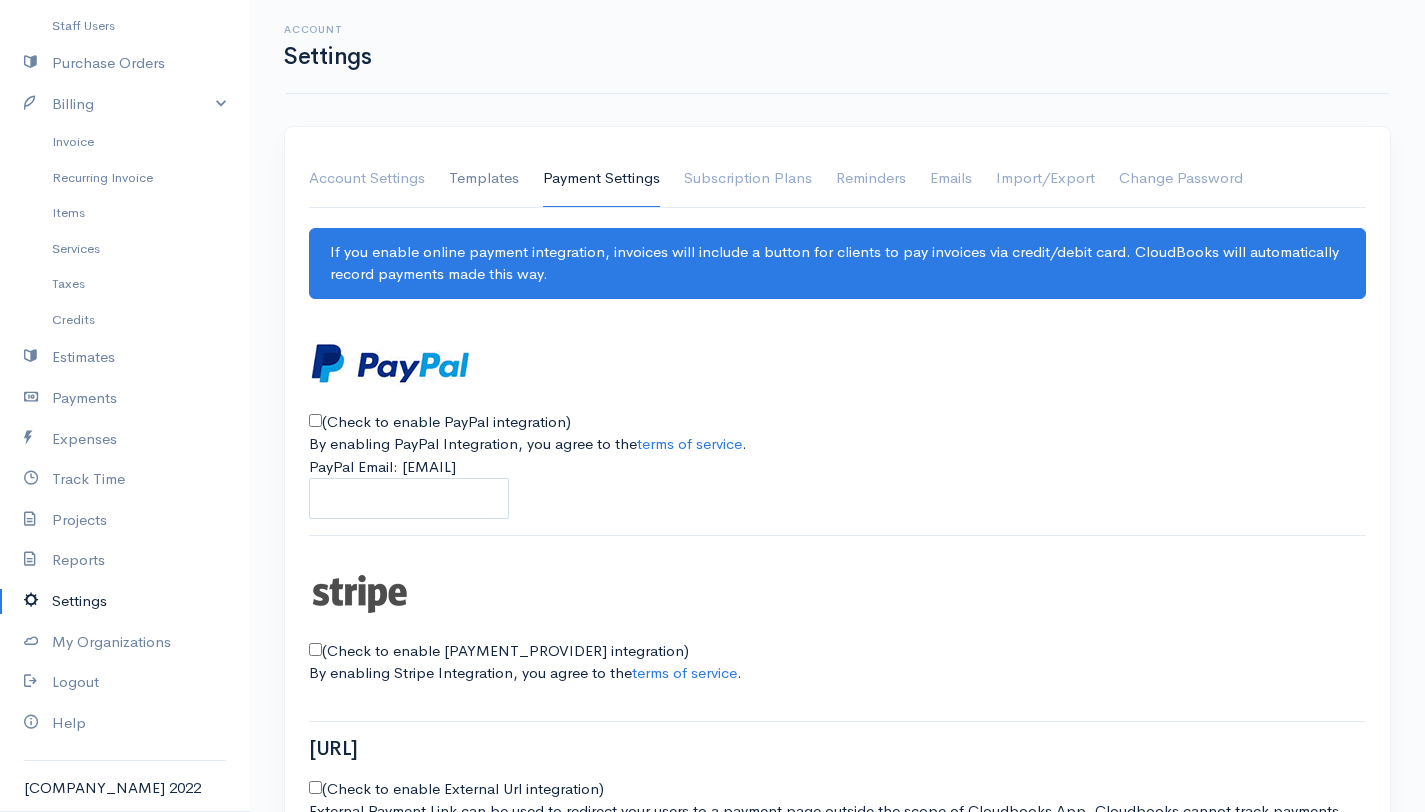 click on "Templates" at bounding box center [484, 179] 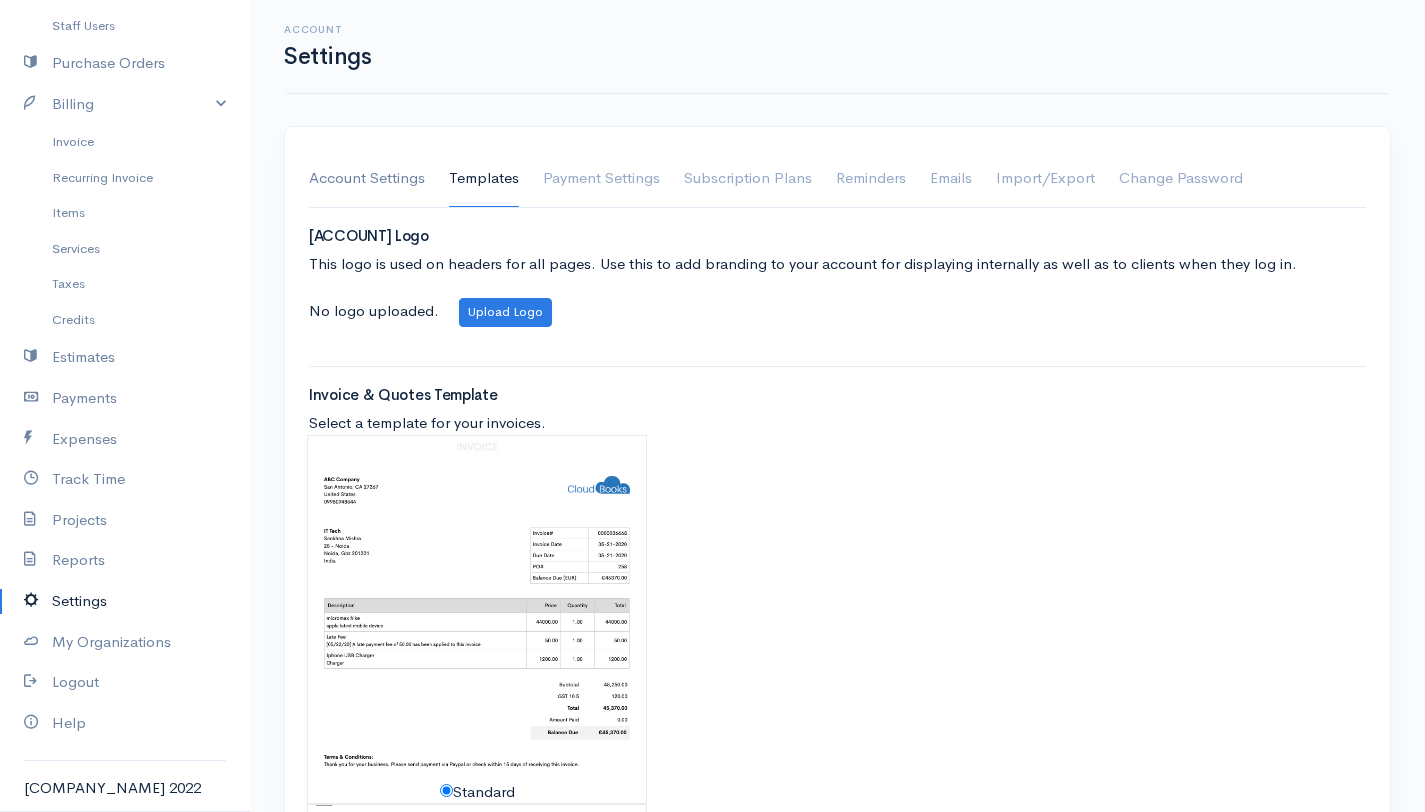 click on "Account Settings" at bounding box center (367, 179) 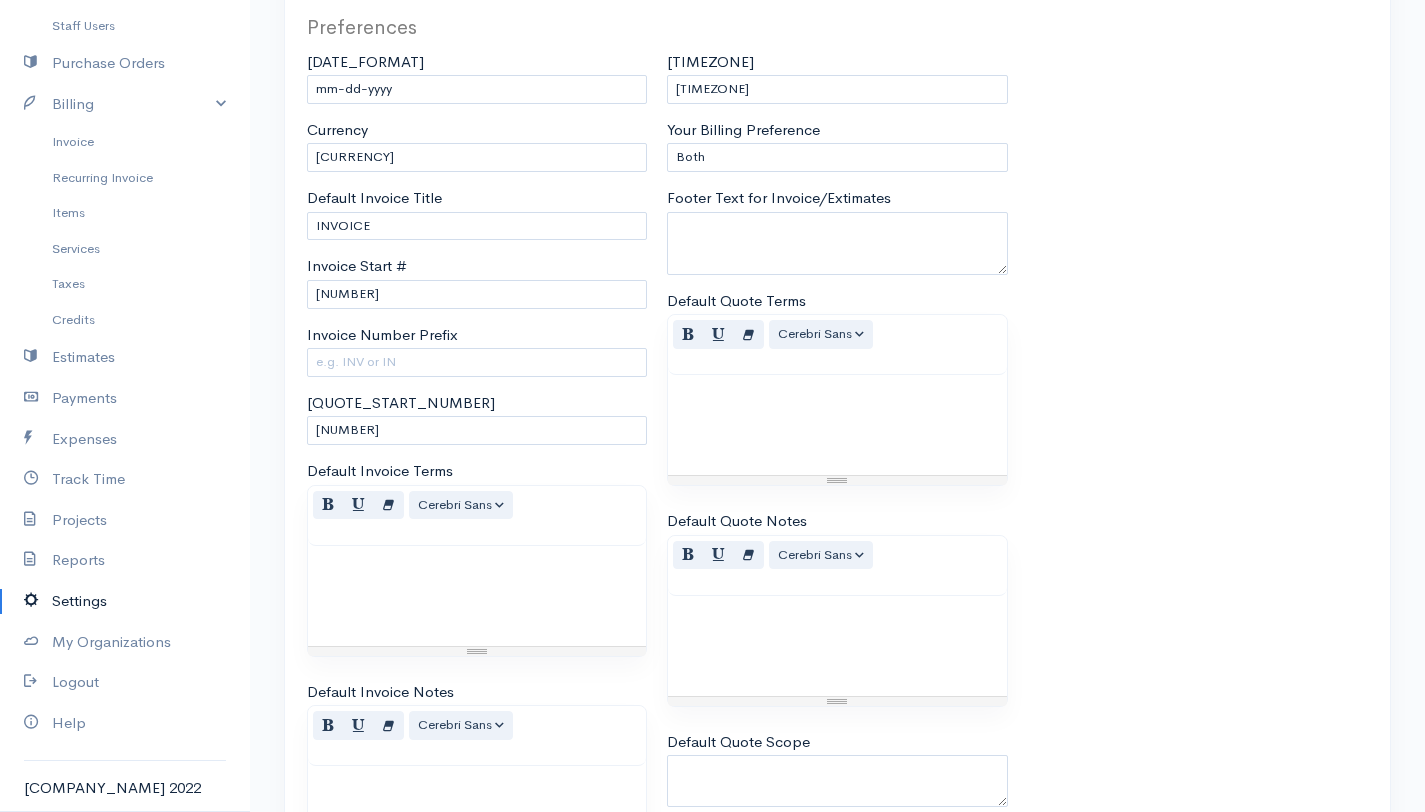 scroll, scrollTop: 1289, scrollLeft: 0, axis: vertical 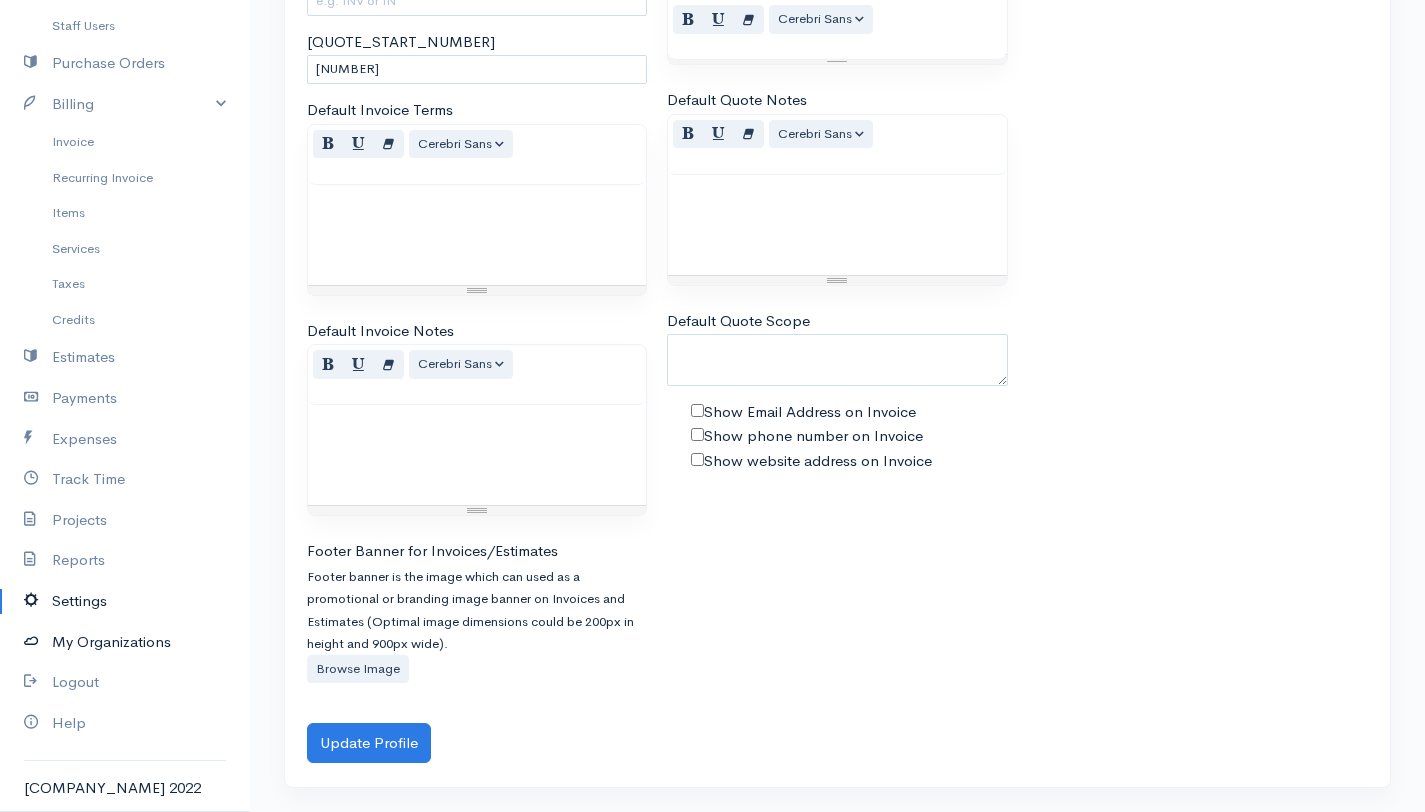 click on "My Organizations" at bounding box center (125, 642) 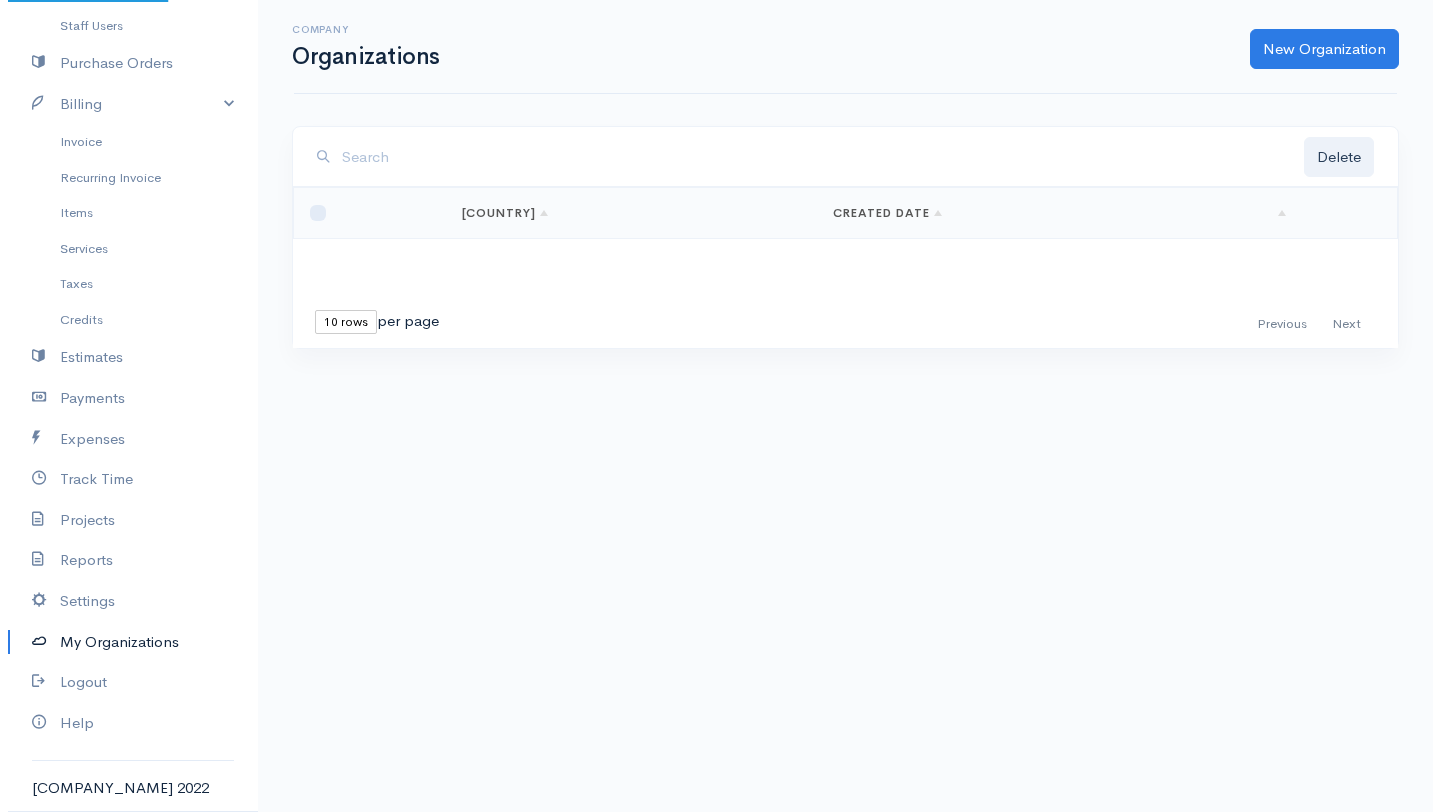 scroll, scrollTop: 0, scrollLeft: 0, axis: both 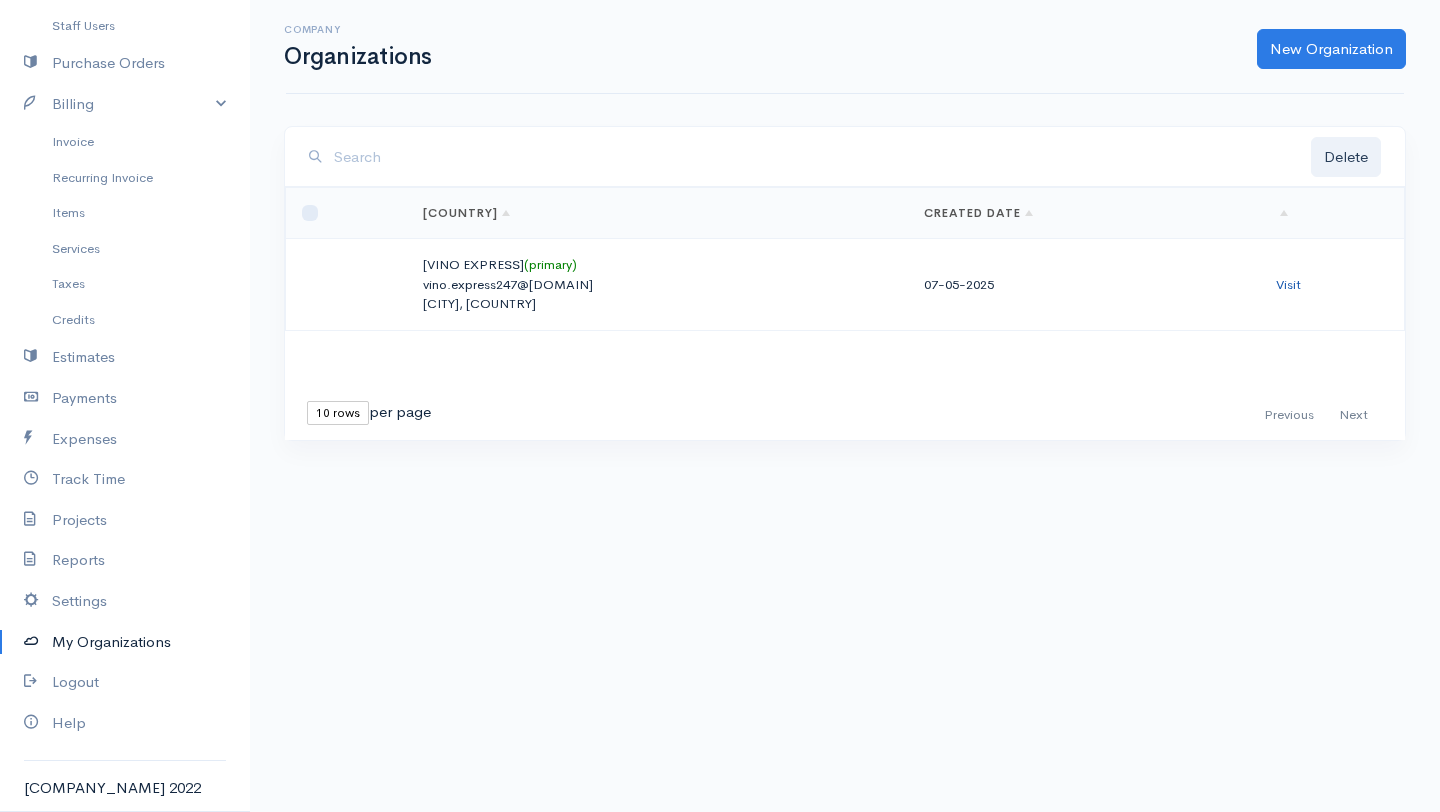 click on "Visit" at bounding box center (1288, 284) 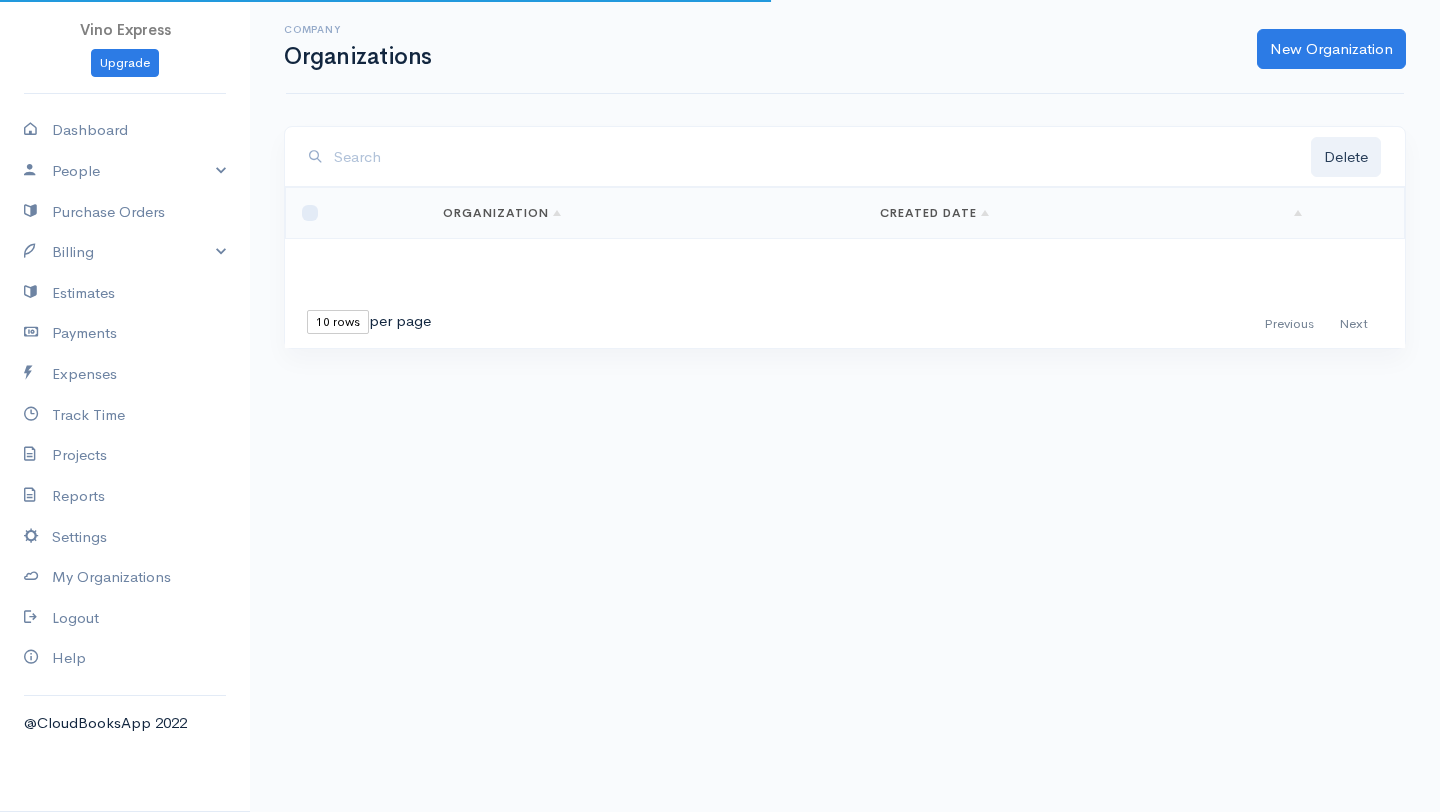 scroll, scrollTop: 0, scrollLeft: 0, axis: both 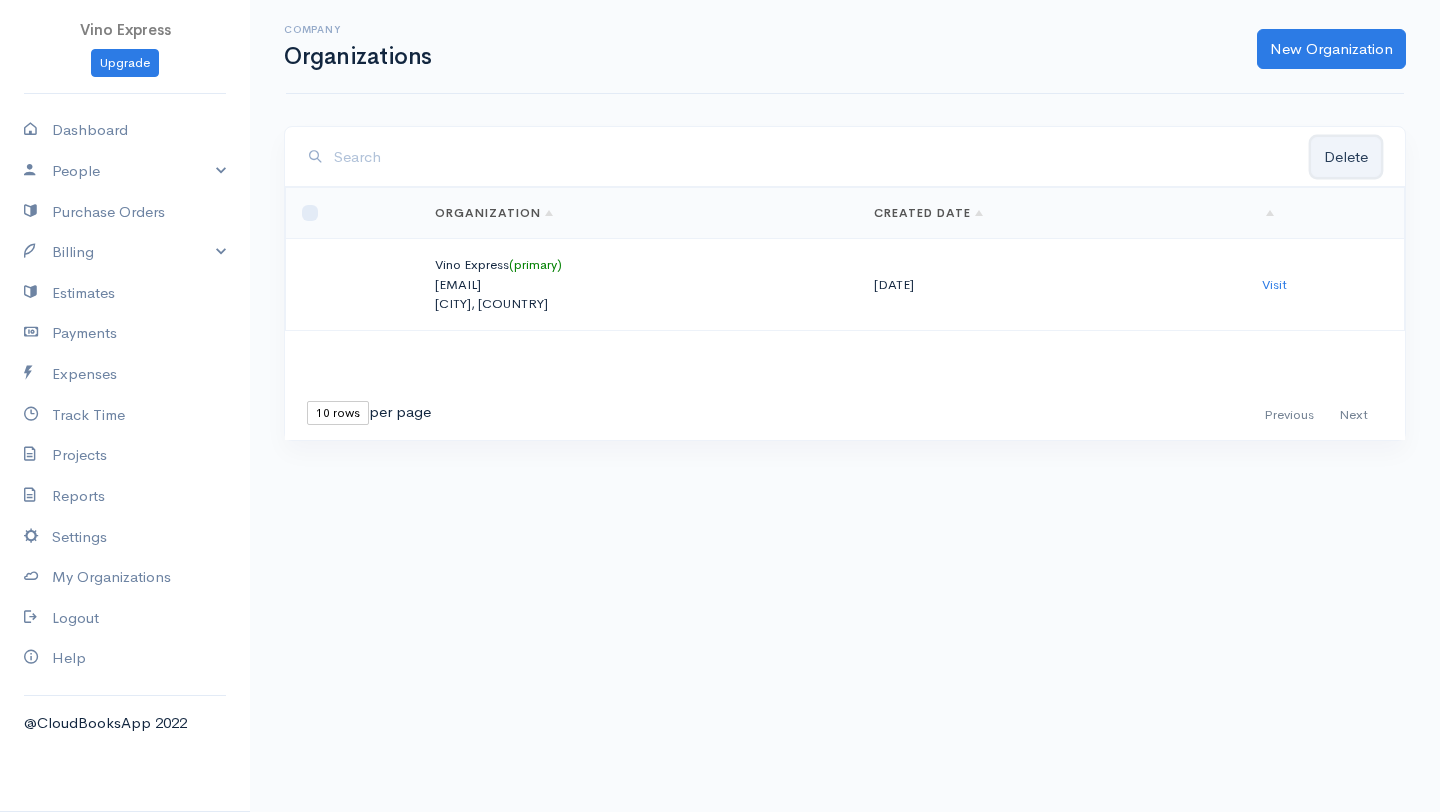 click on "Delete" at bounding box center (1346, 157) 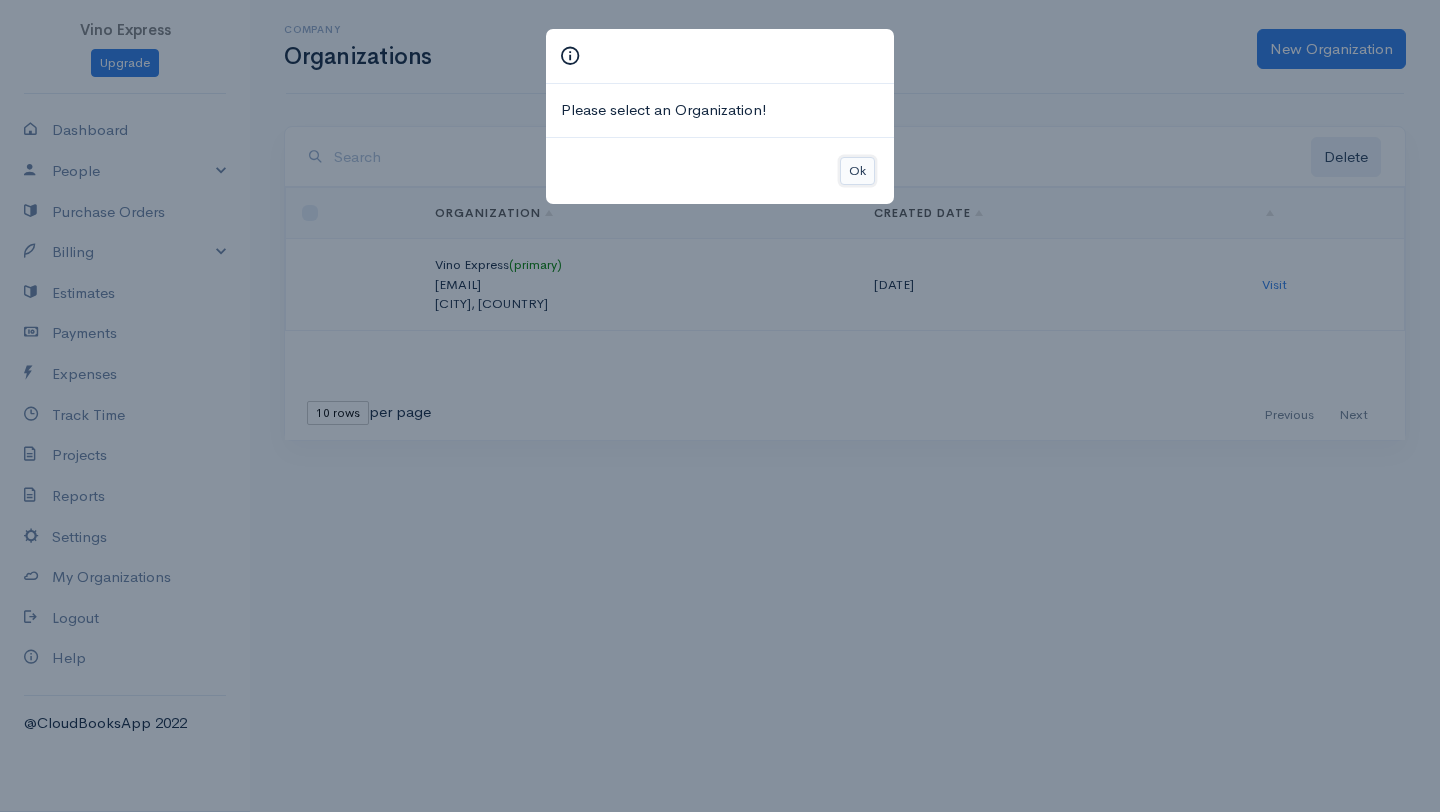 click on "Ok" at bounding box center [857, 171] 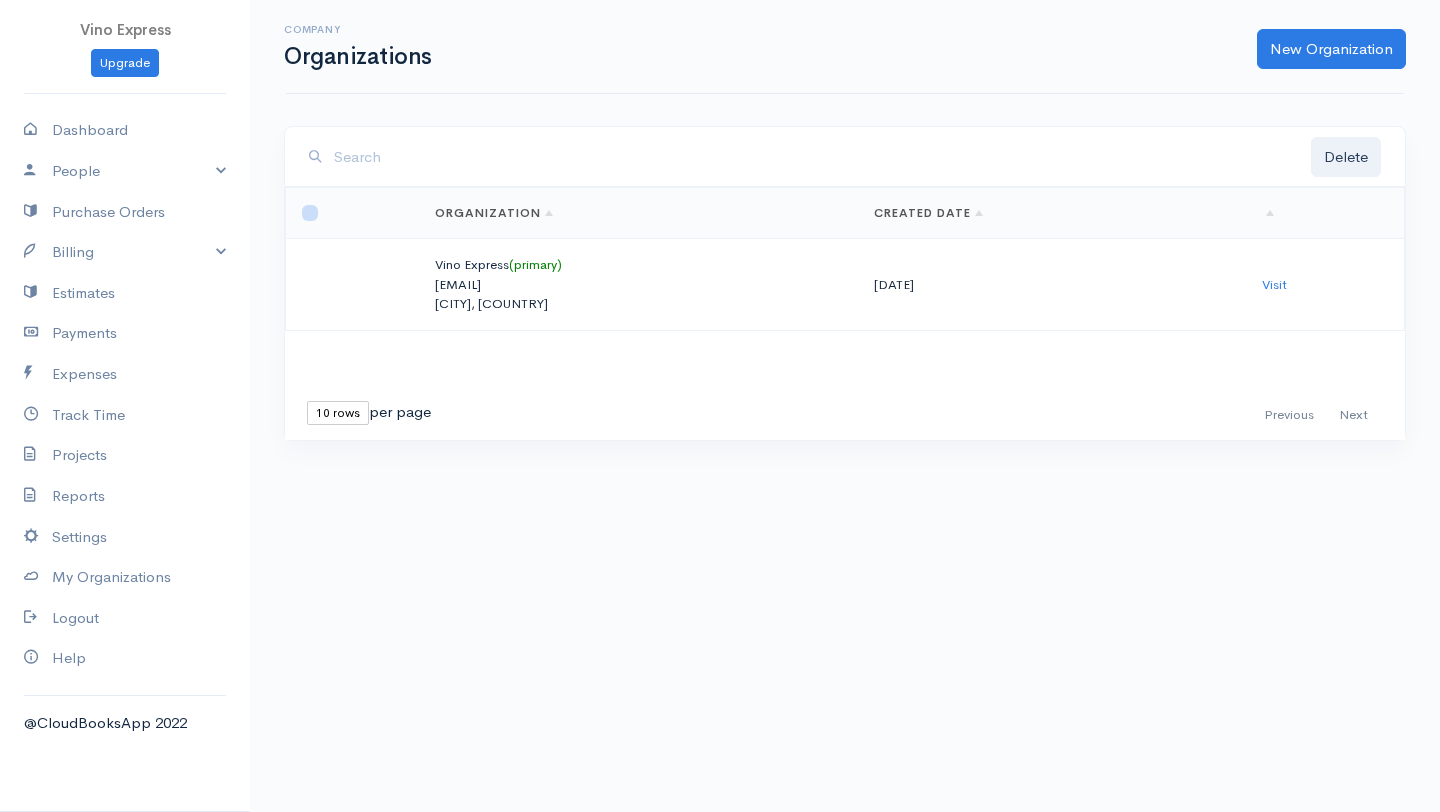 click at bounding box center (310, 213) 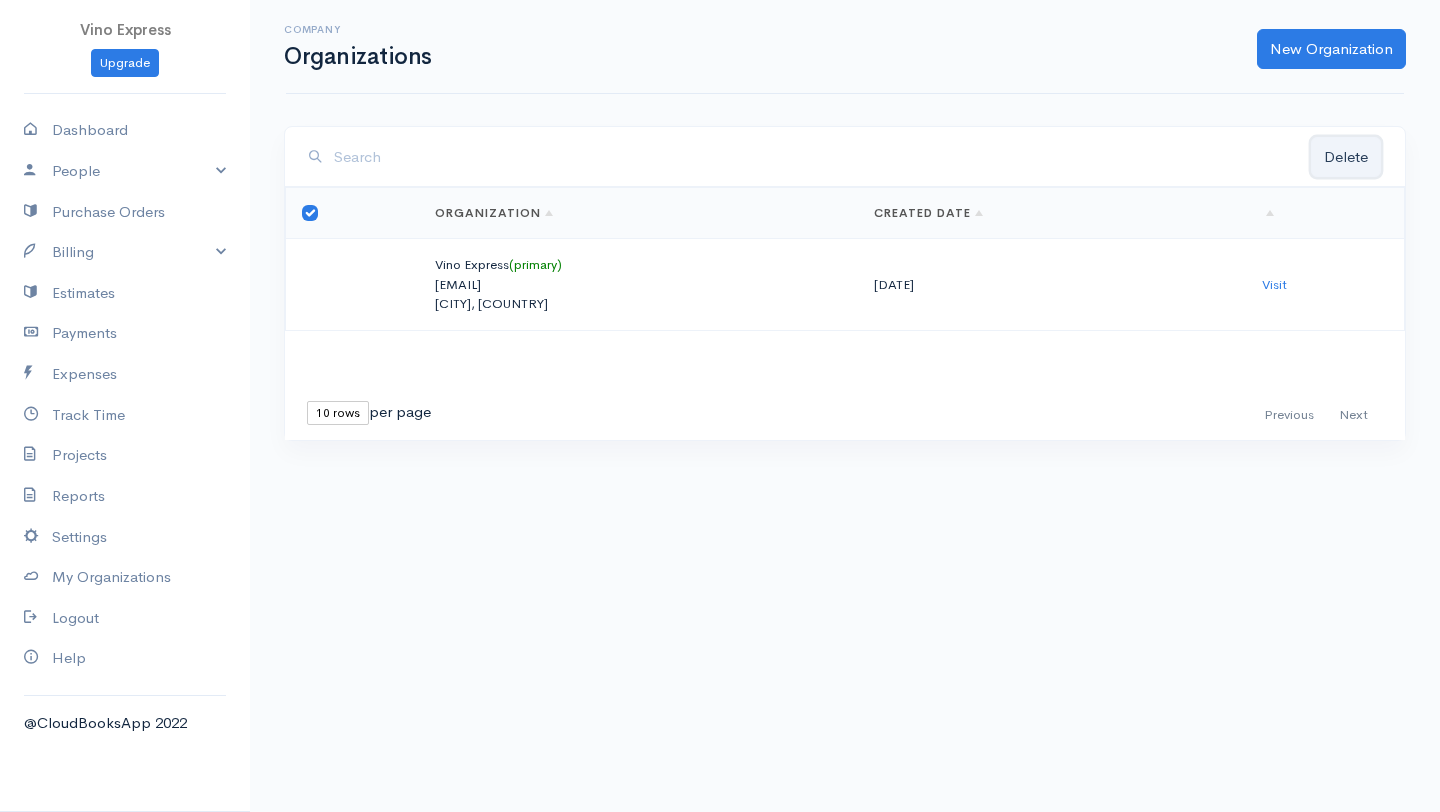 click on "Delete" at bounding box center (1346, 157) 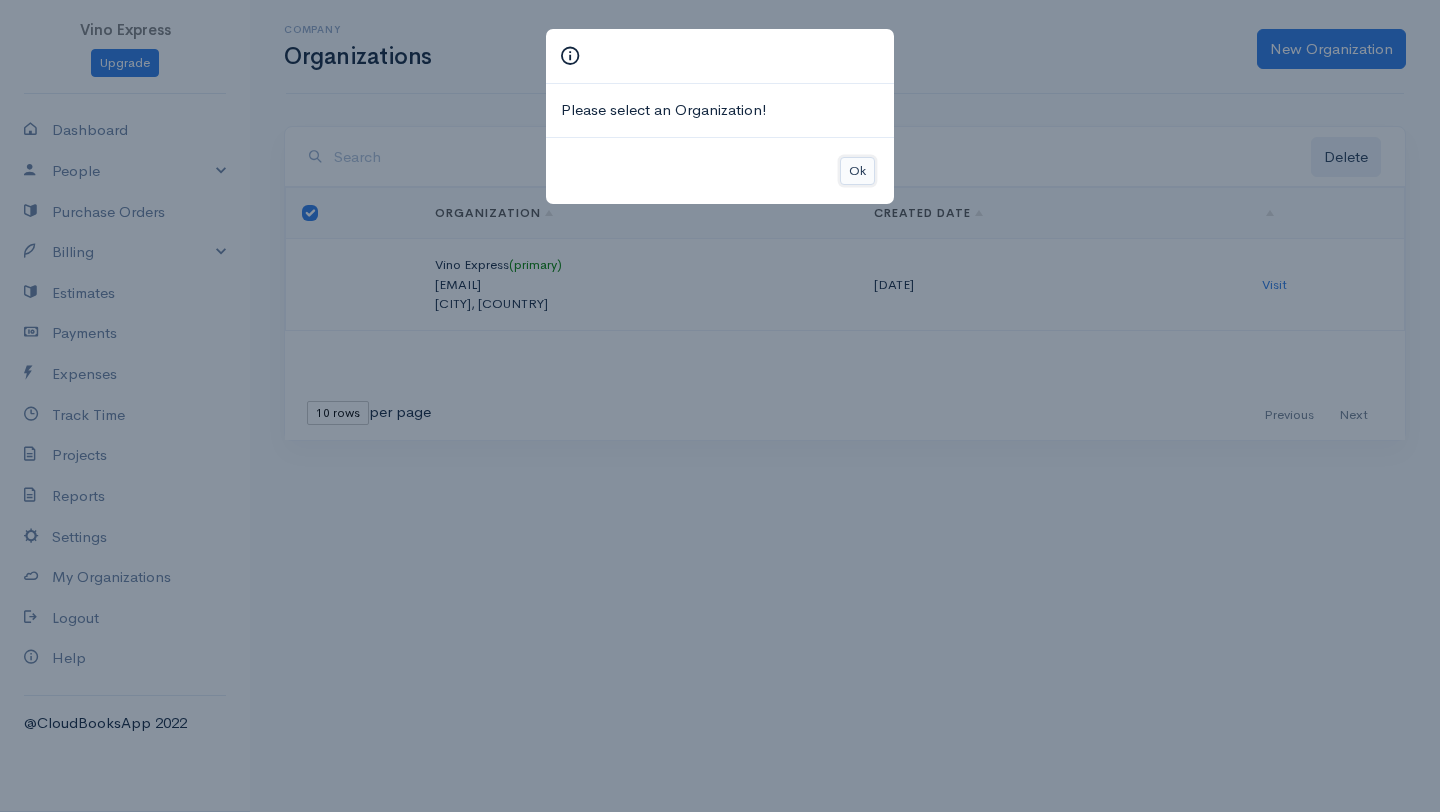 click on "Ok" at bounding box center (857, 171) 